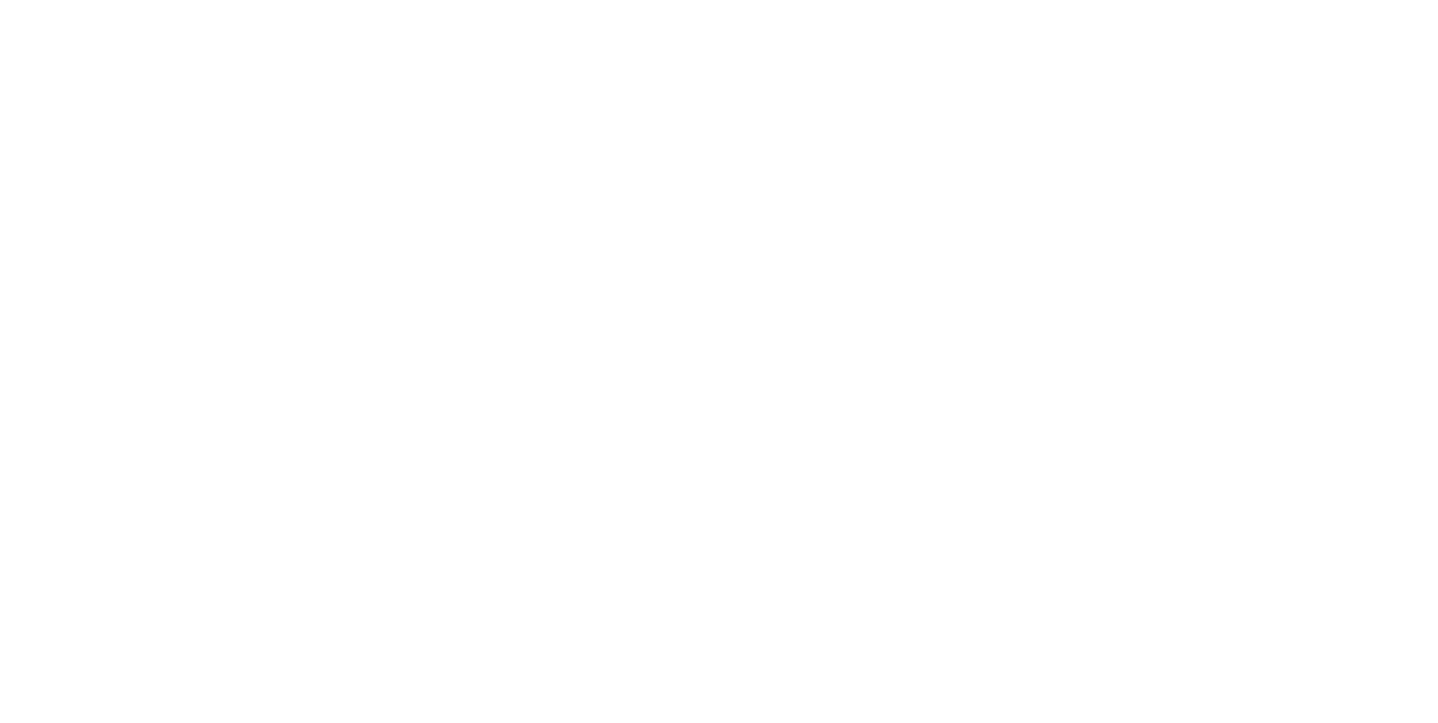 scroll, scrollTop: 0, scrollLeft: 0, axis: both 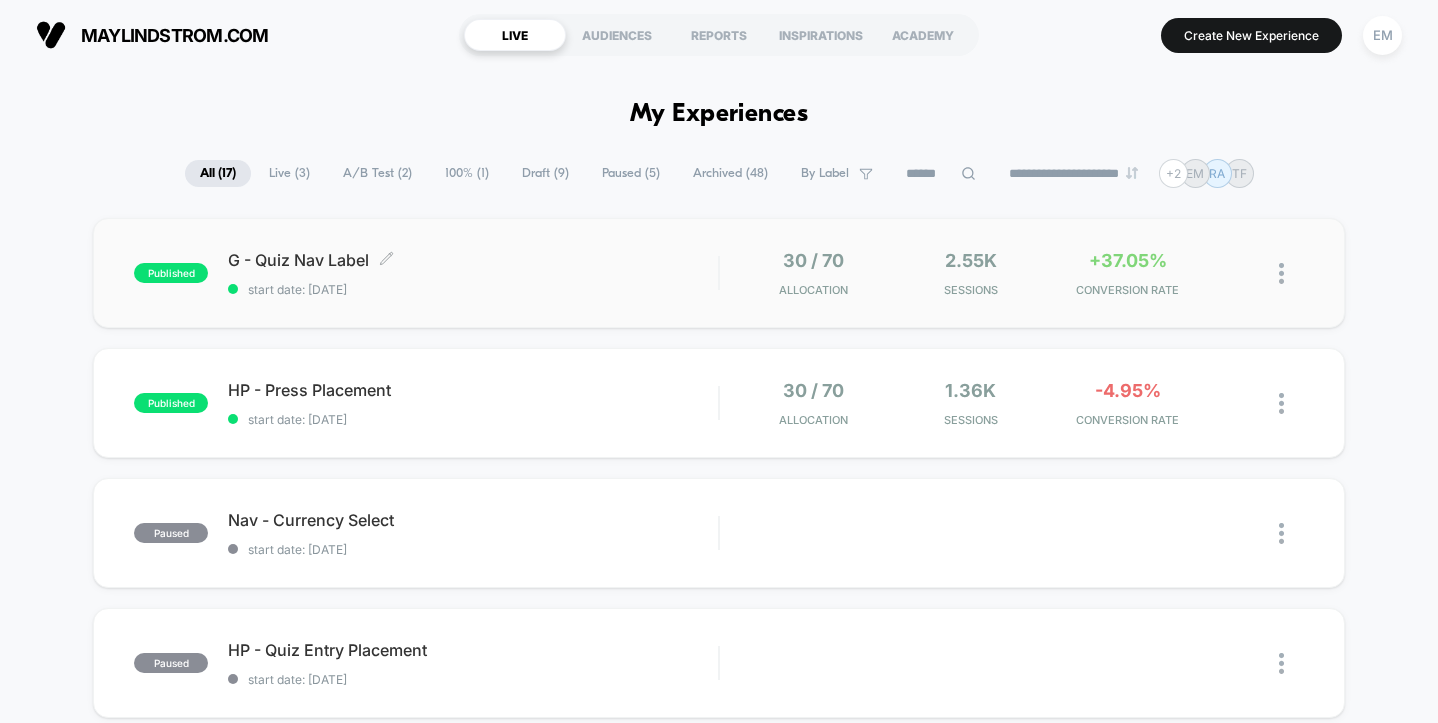 click on "start date: [DATE]" at bounding box center [473, 289] 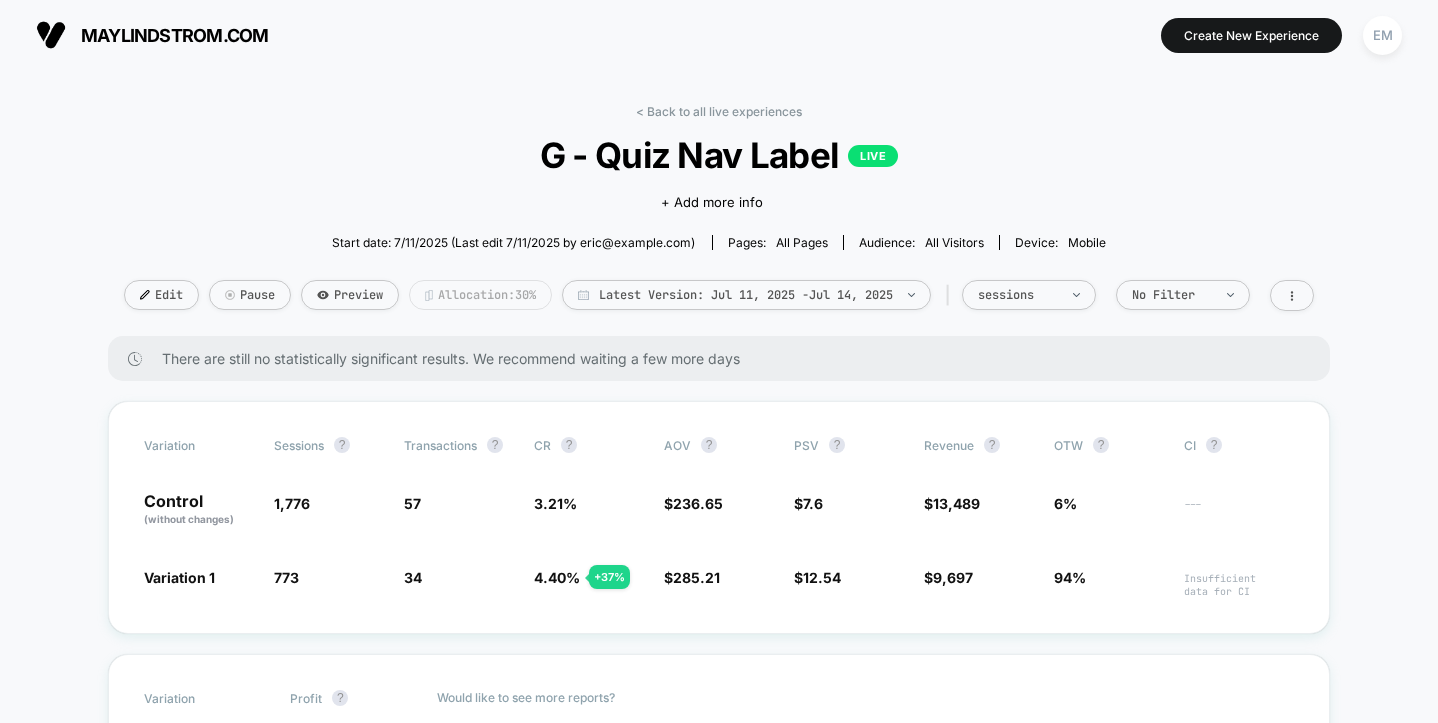 click on "Allocation:  30%" at bounding box center [480, 295] 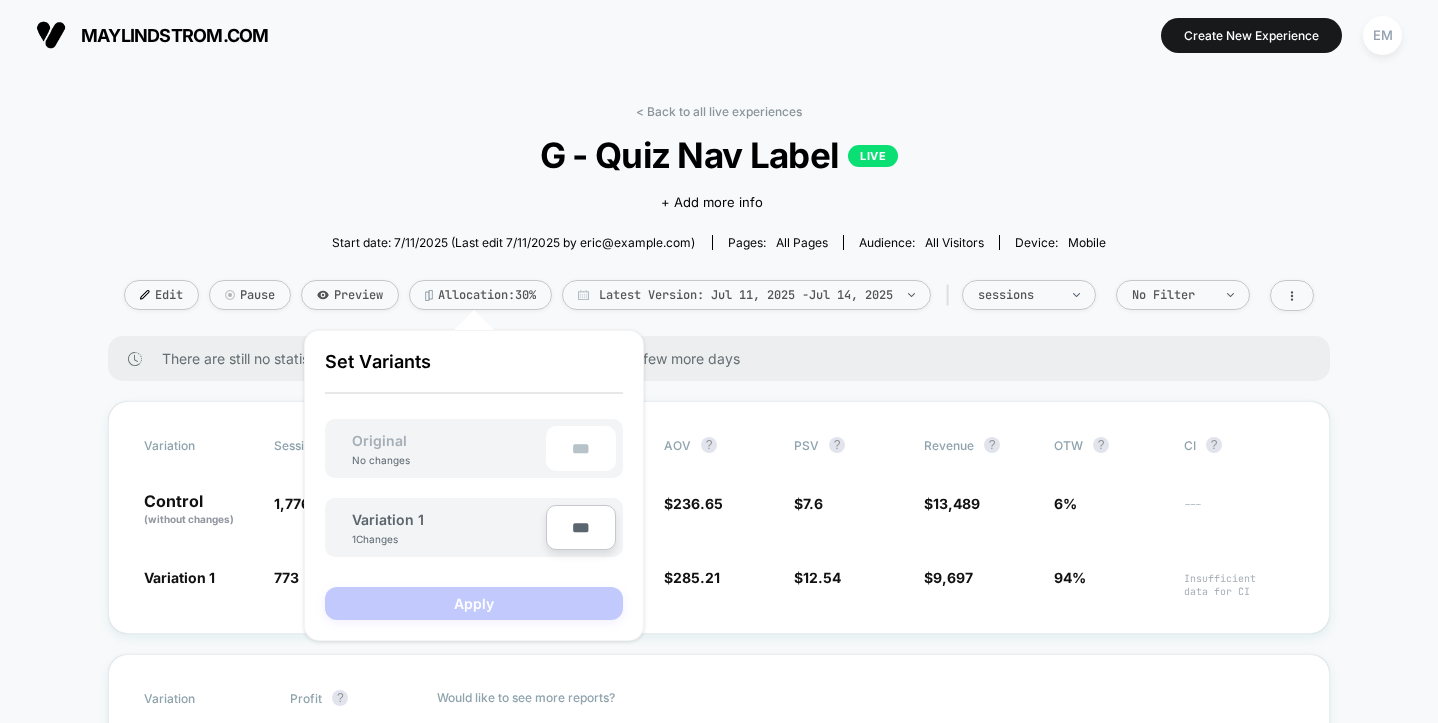 click on "***" at bounding box center (581, 527) 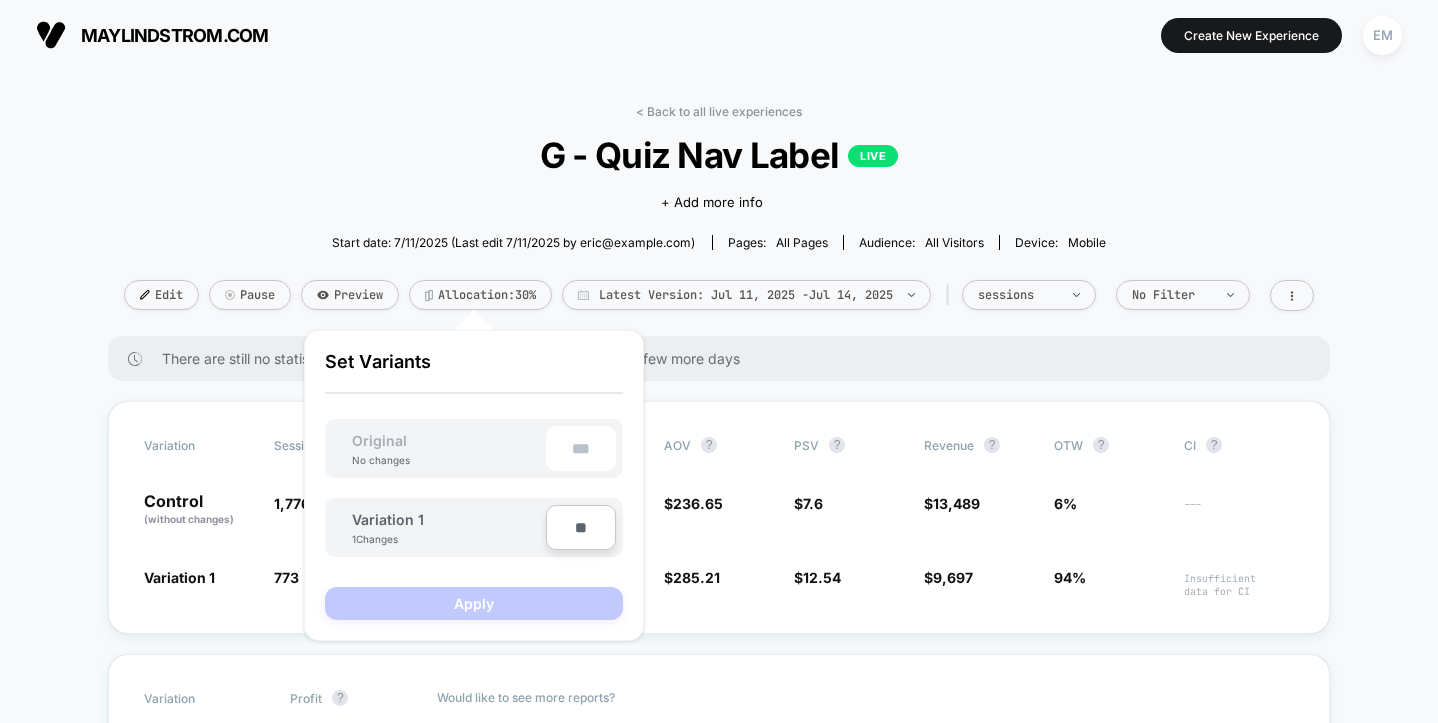 type on "***" 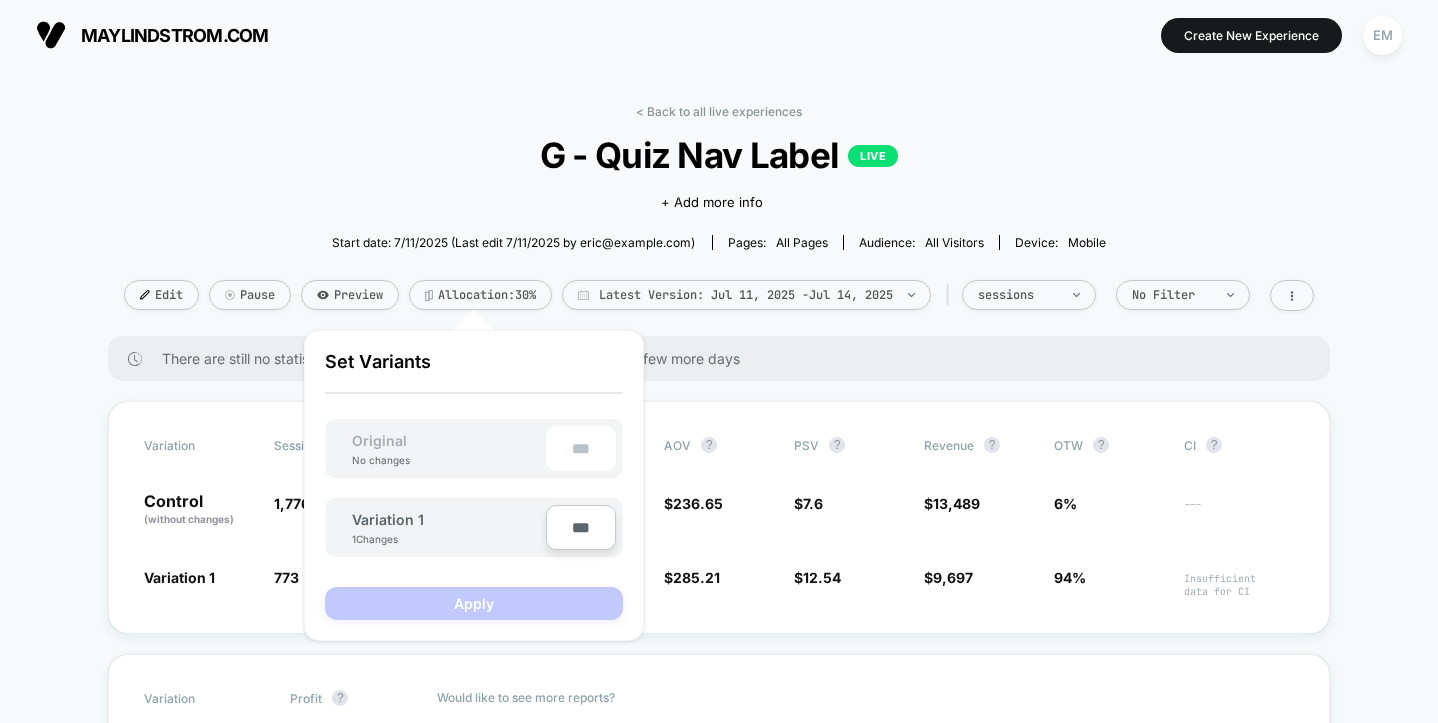 type on "***" 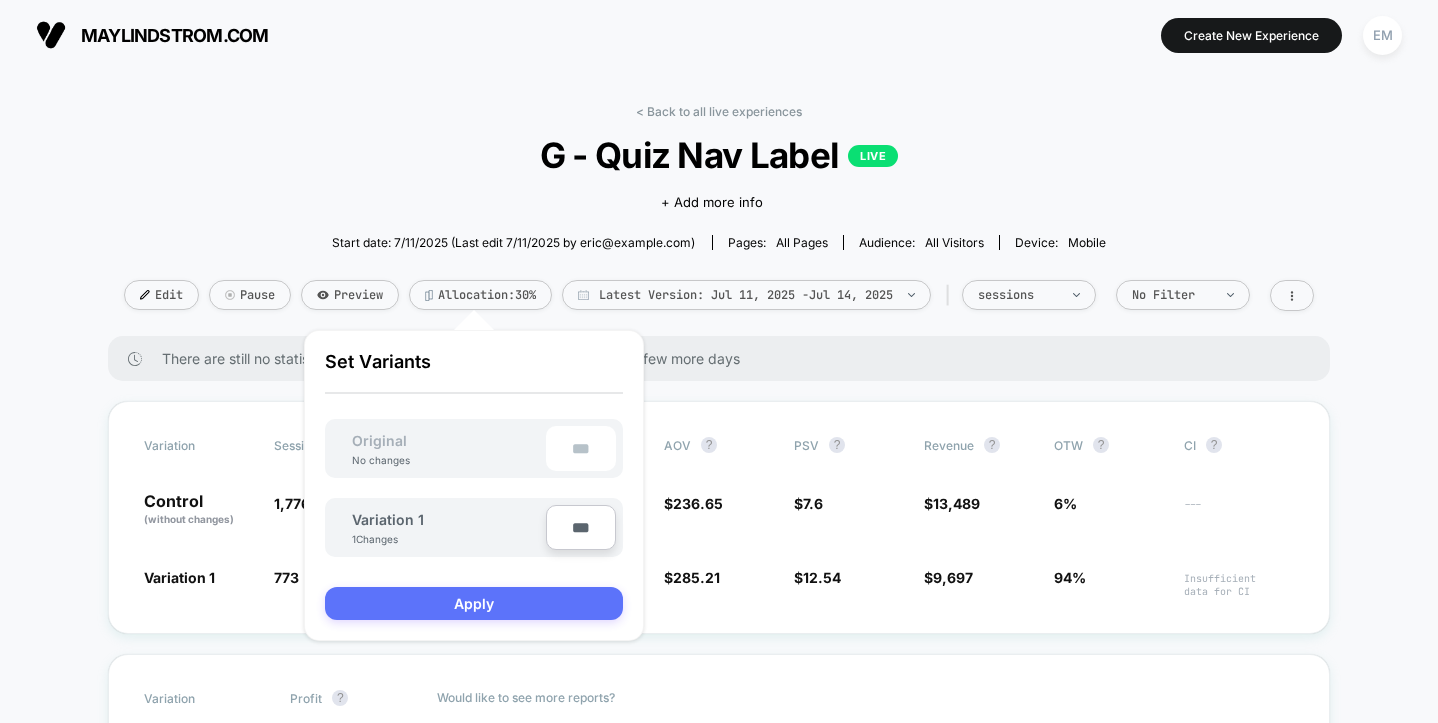 type on "***" 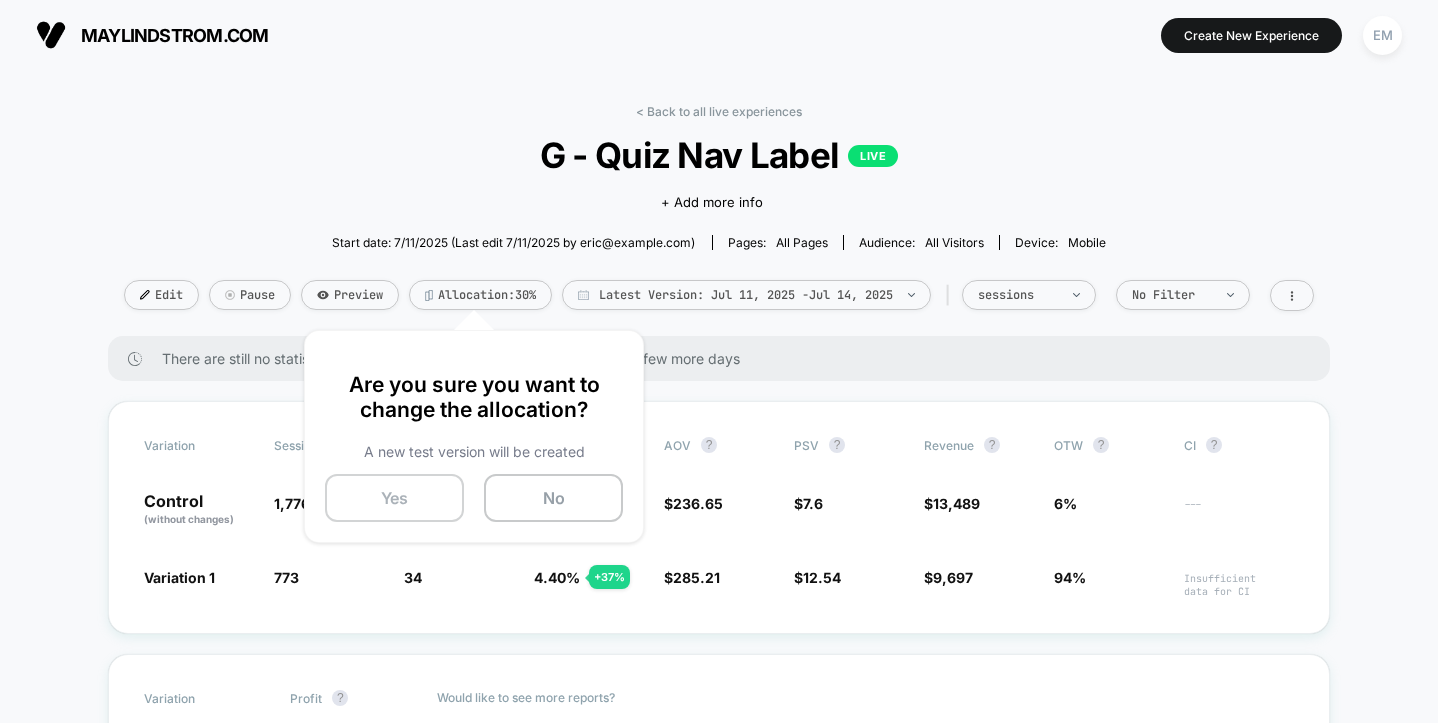 click on "Yes" at bounding box center [394, 498] 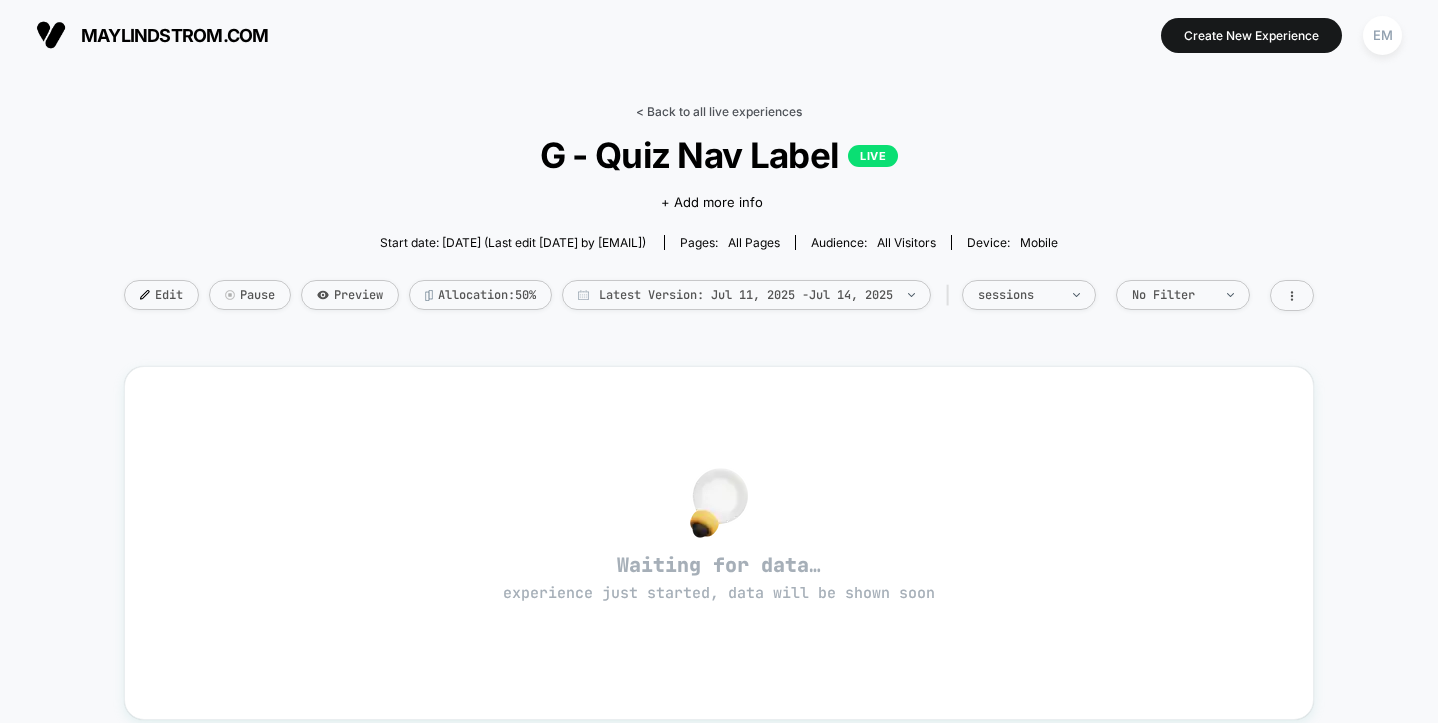 click on "< Back to all live experiences" at bounding box center (719, 111) 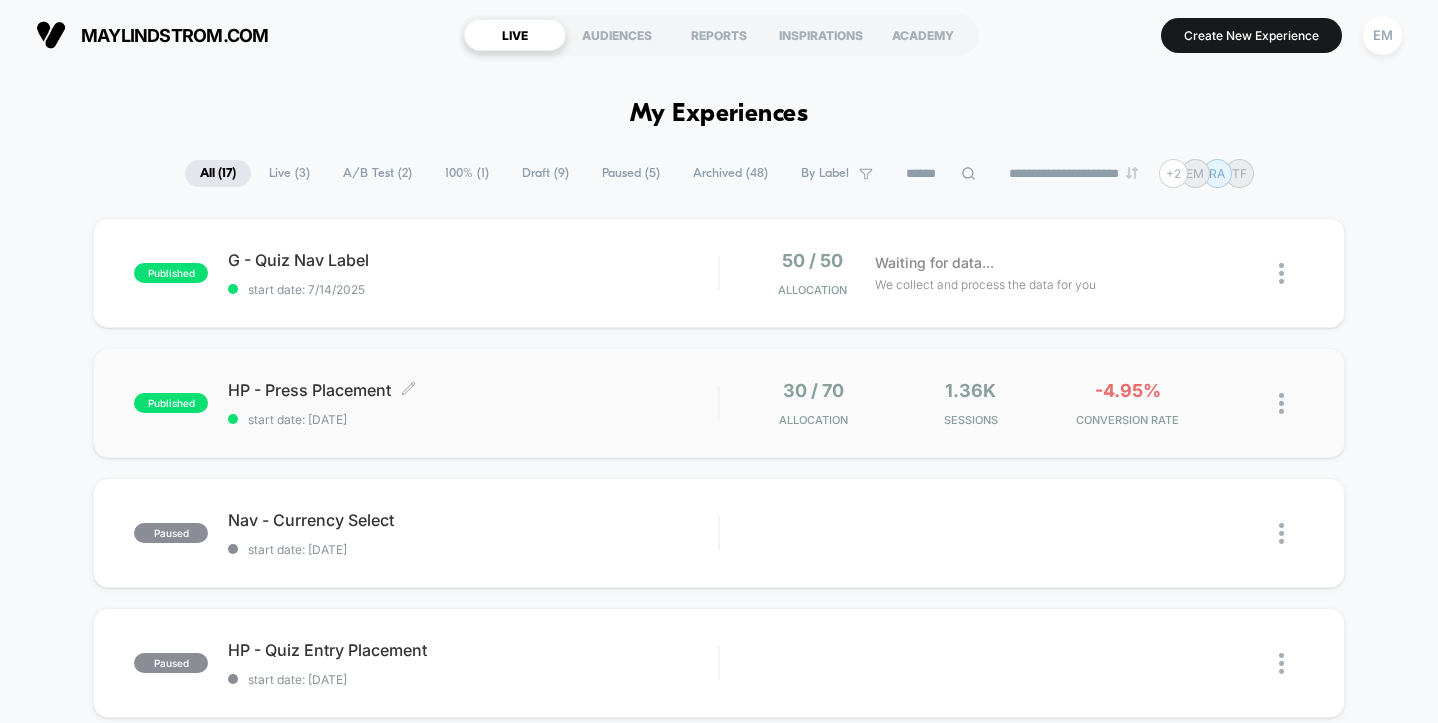 click on "HP - Press Placement Click to edit experience details" at bounding box center (473, 390) 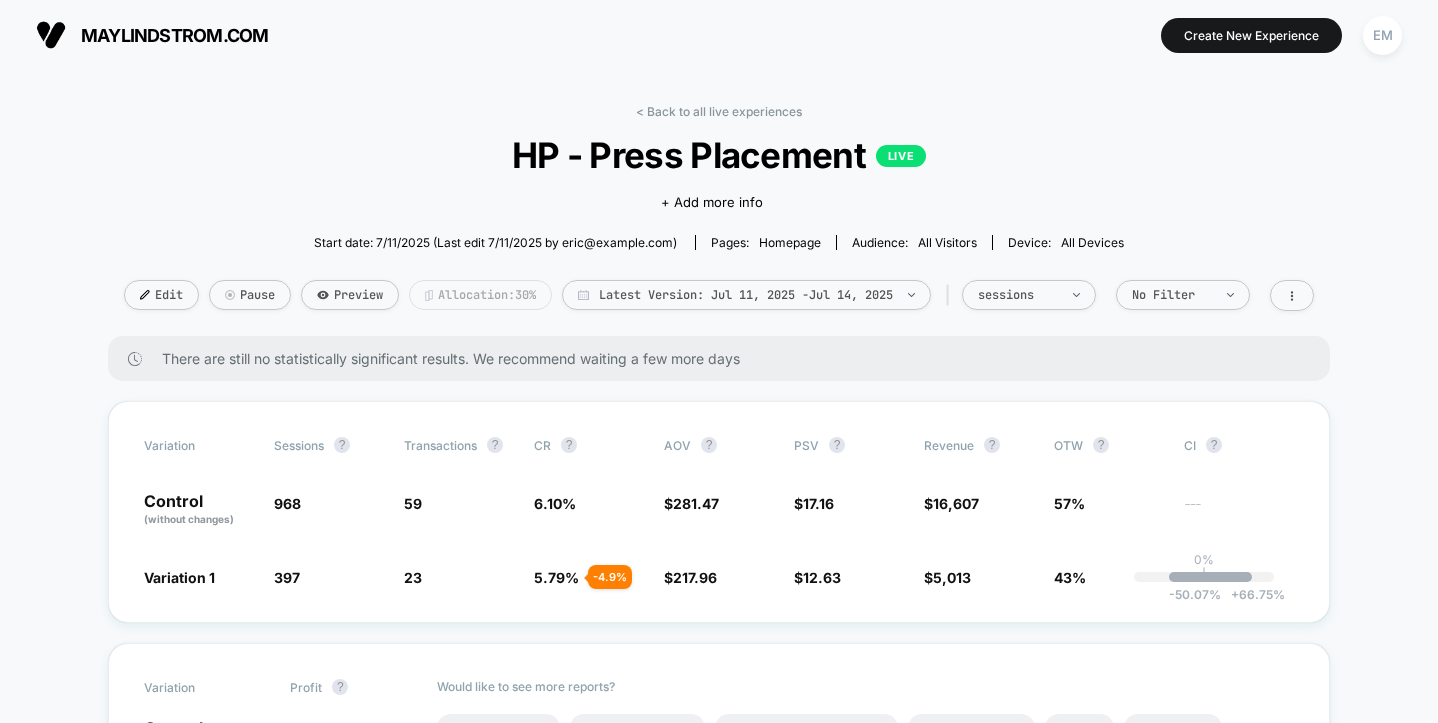 click on "Allocation:  30%" at bounding box center (480, 295) 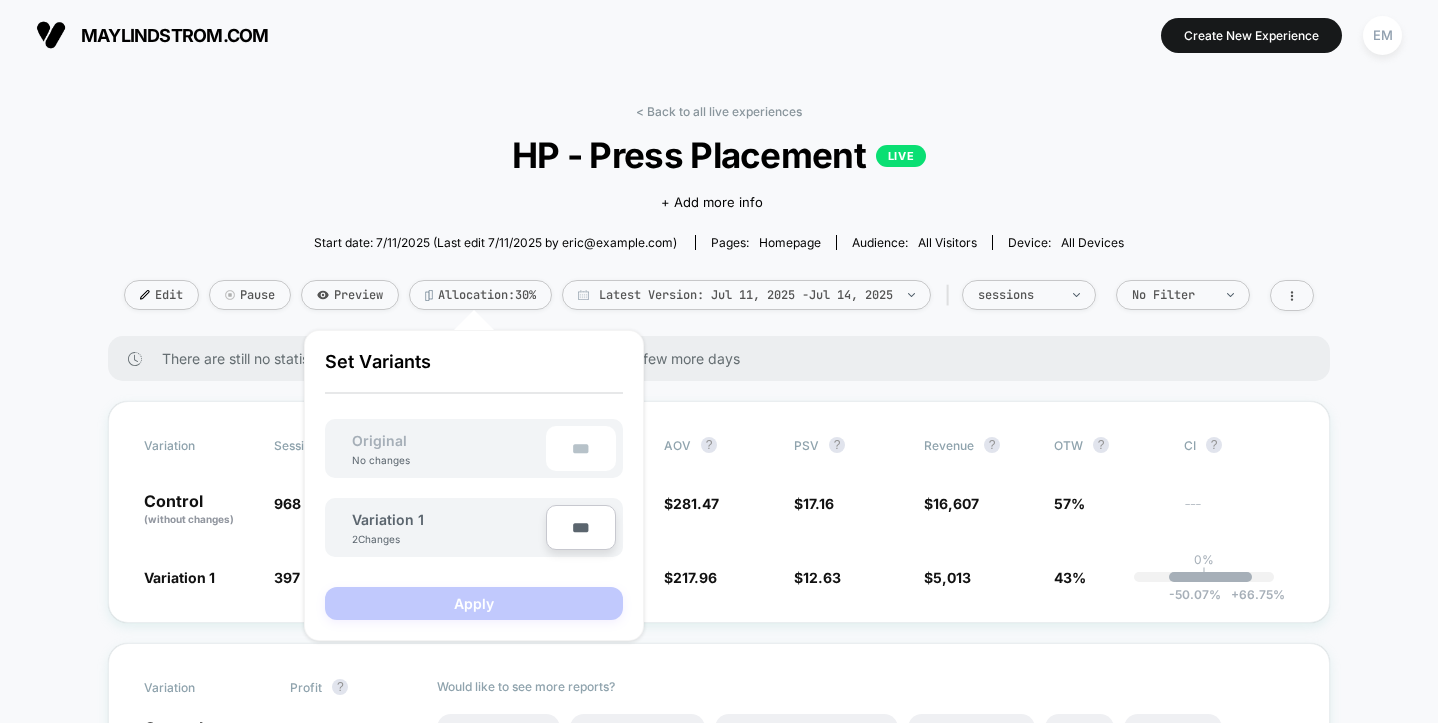click on "***" at bounding box center [581, 527] 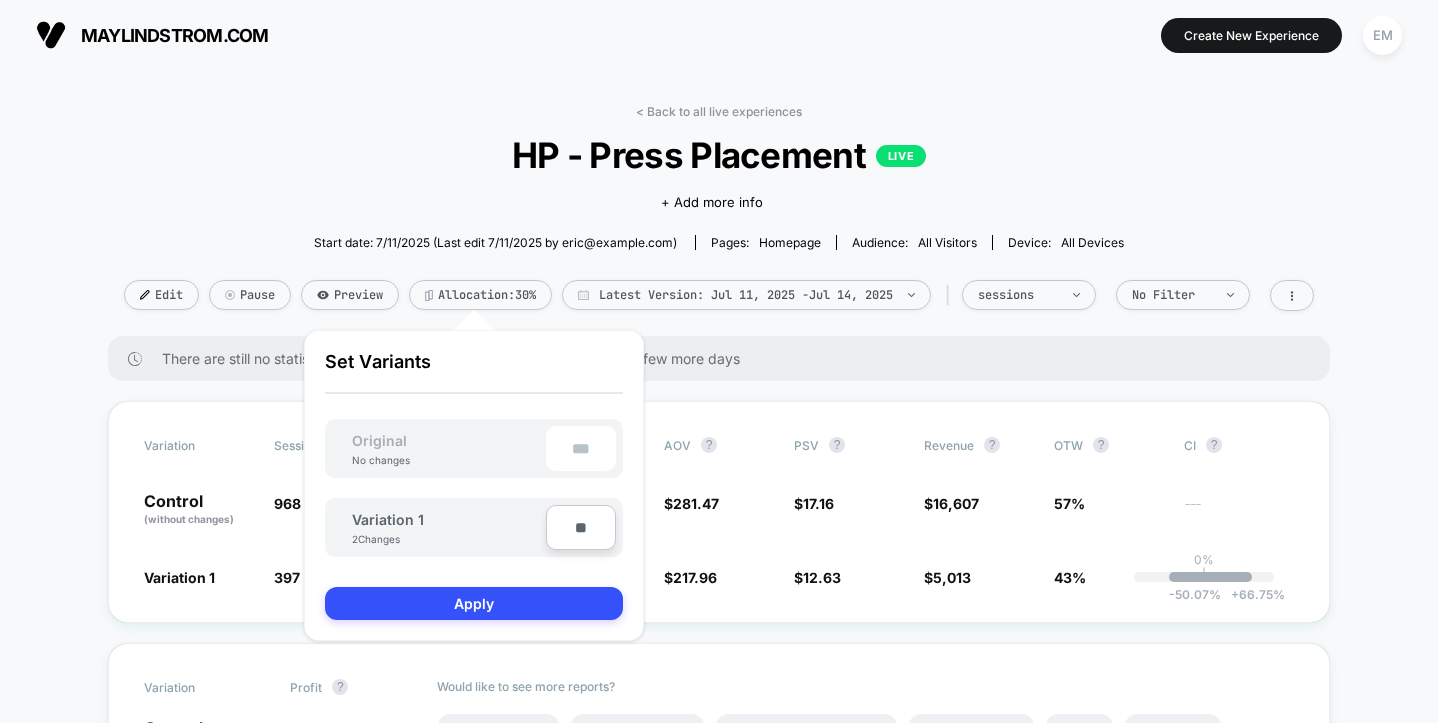 type on "***" 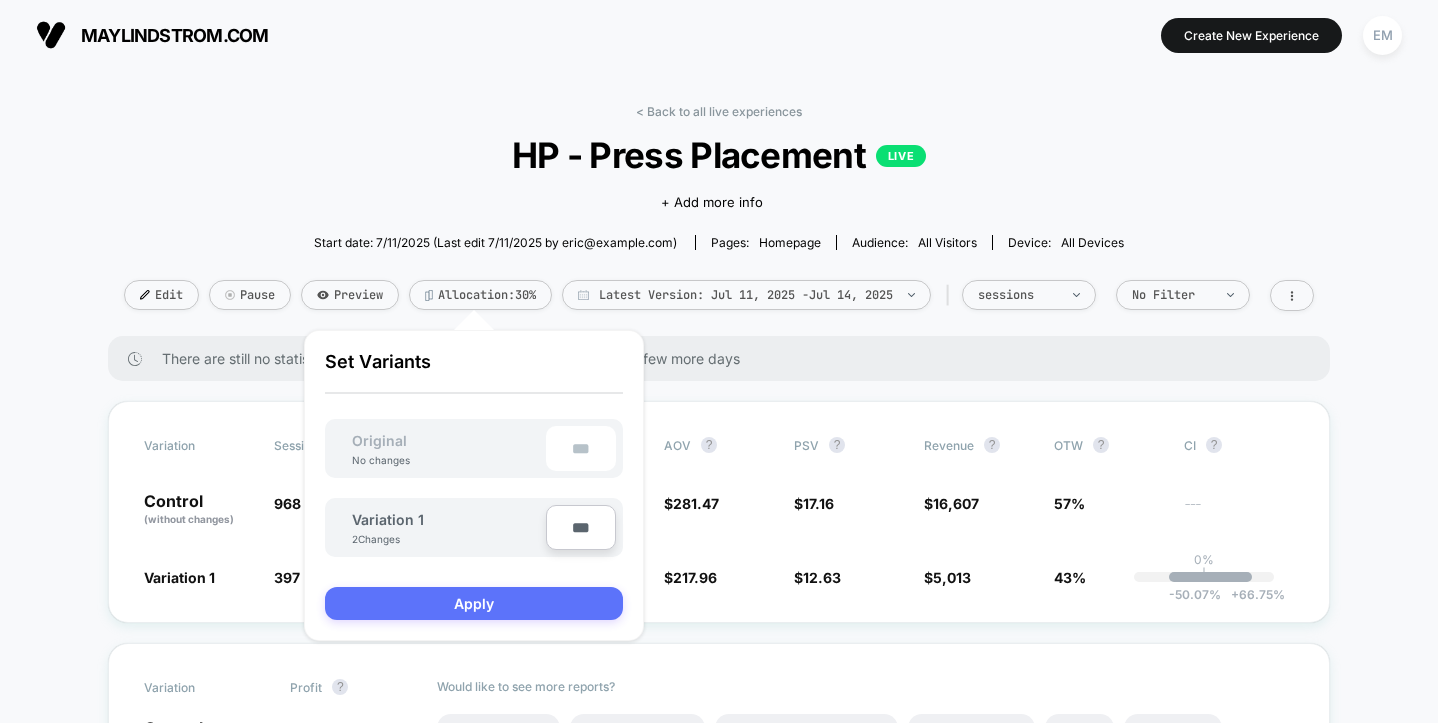 click on "Apply" at bounding box center (474, 603) 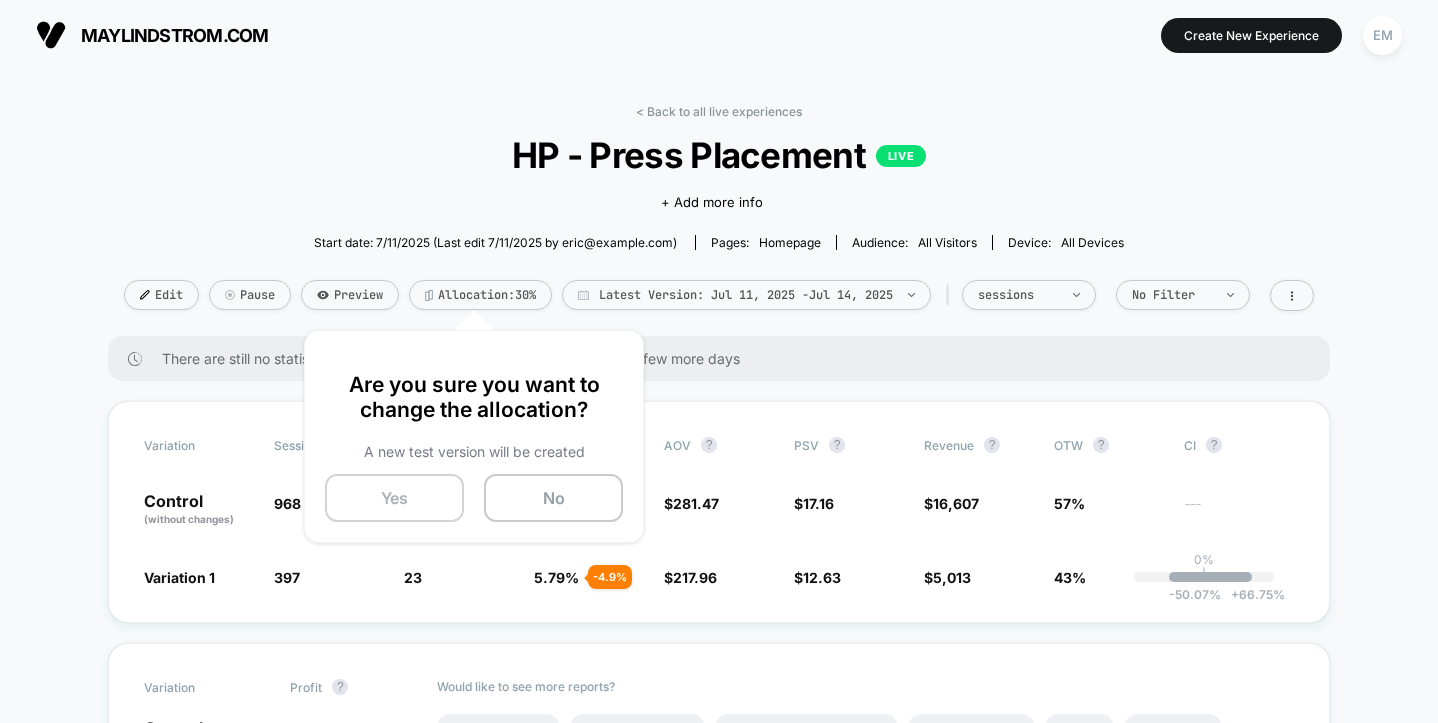 click on "Yes" at bounding box center (394, 498) 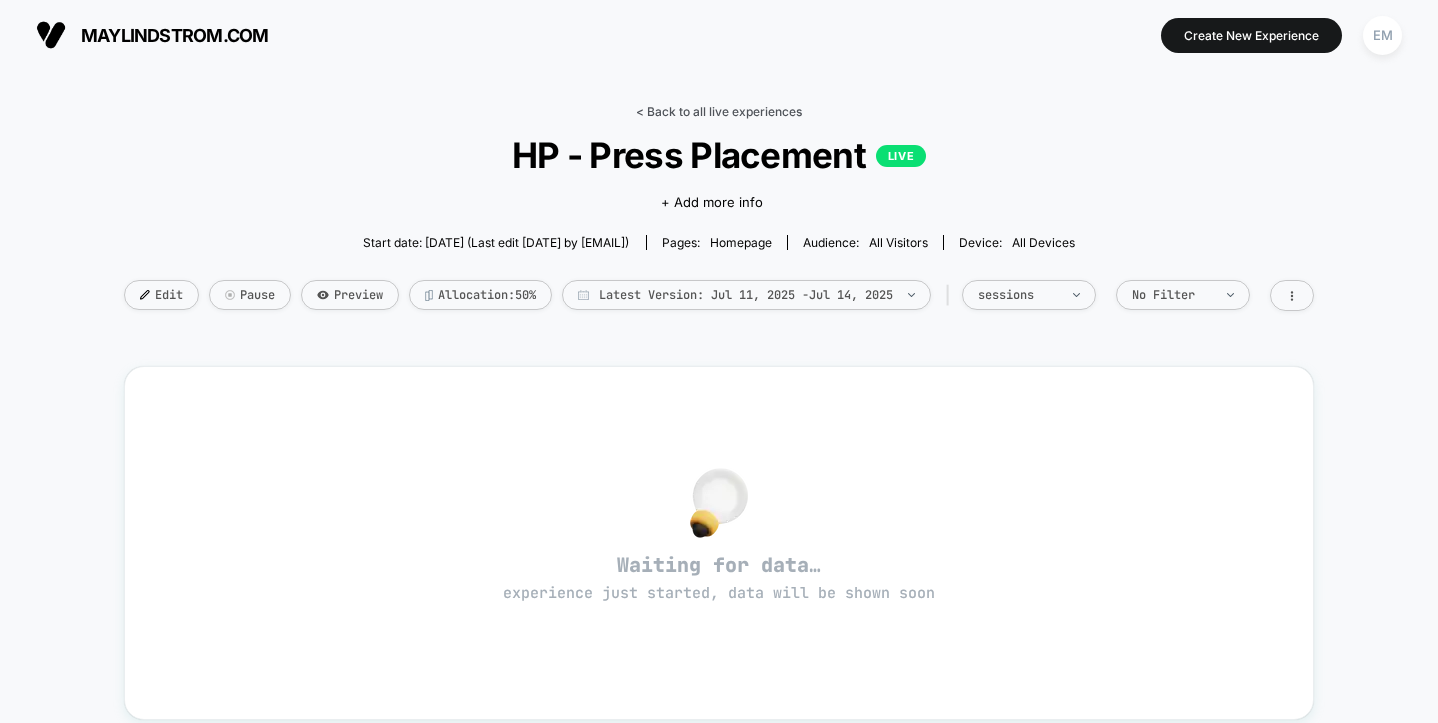 click on "< Back to all live experiences" at bounding box center (719, 111) 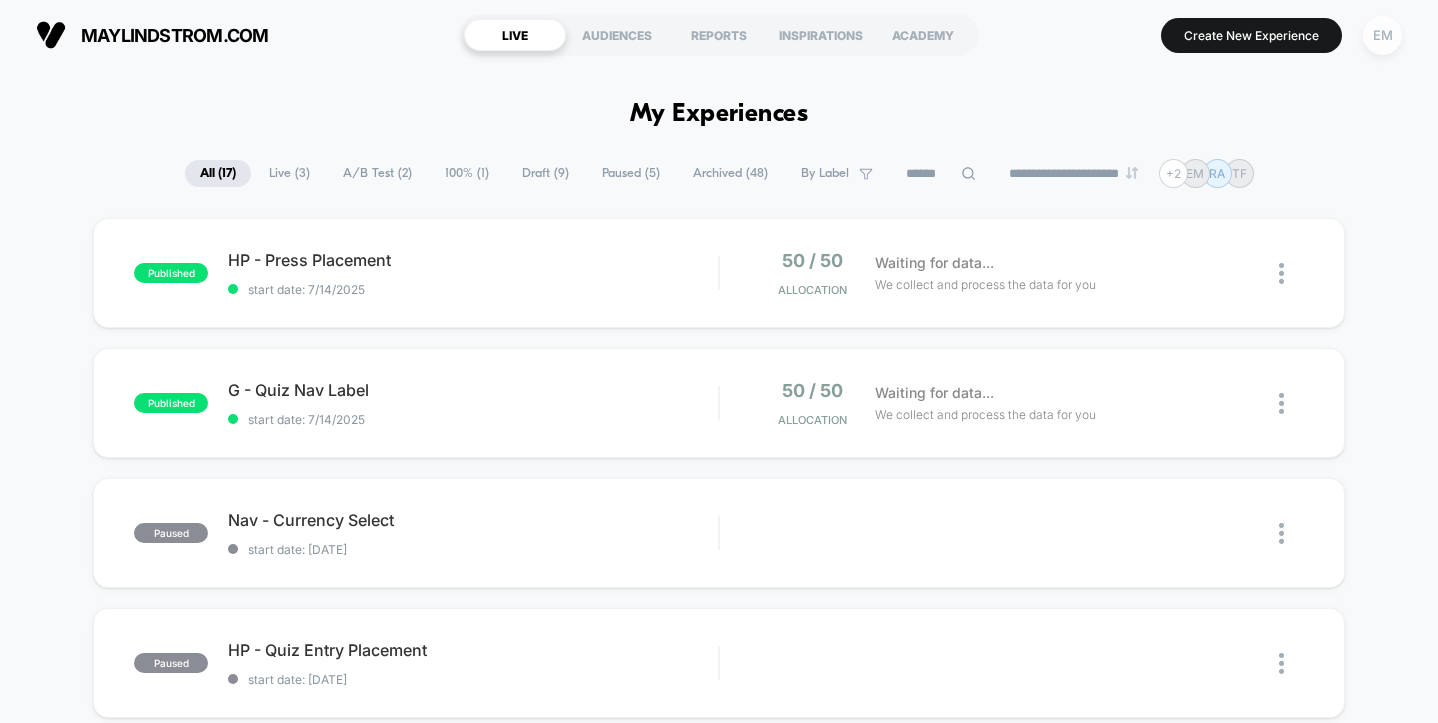 click on "EM" at bounding box center [1382, 35] 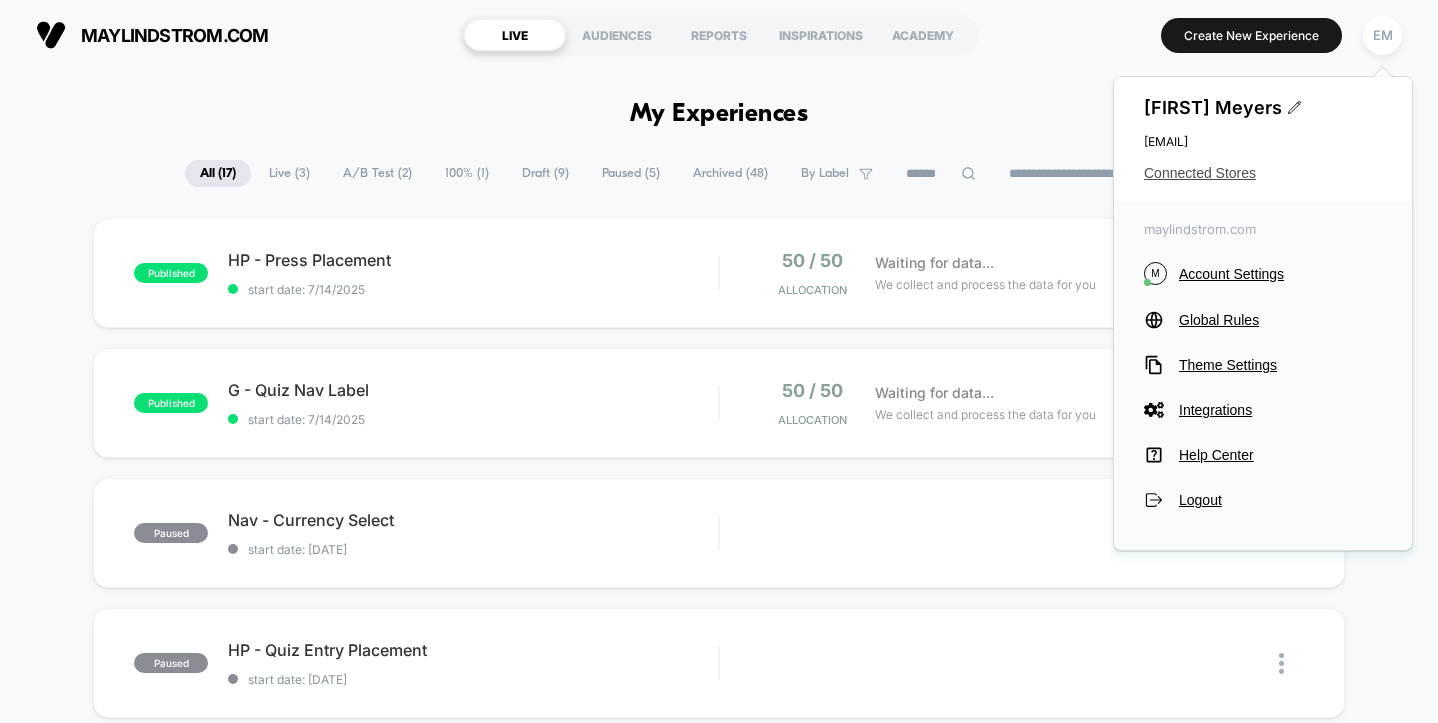 click on "Connected Stores" at bounding box center (1263, 173) 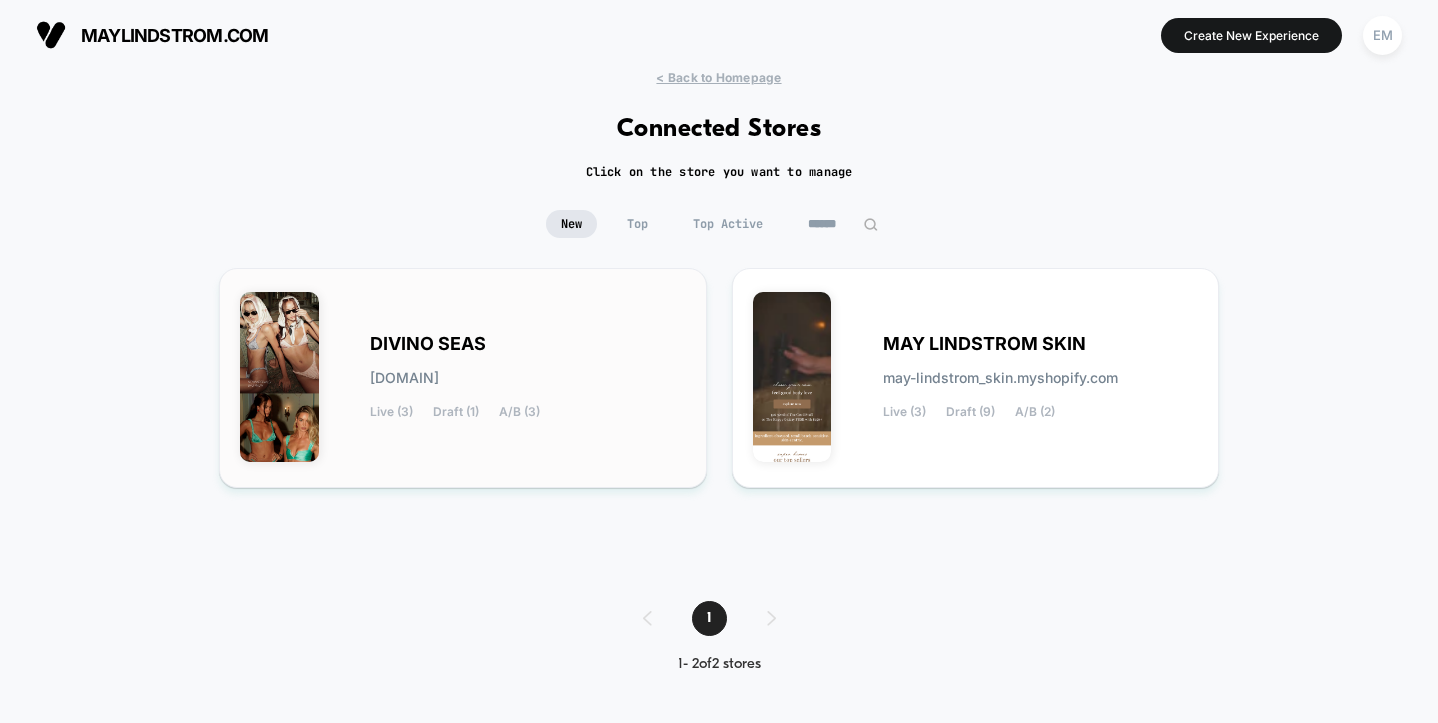click on "DIVINO SEAS divino-seas.myshopify.com Live (3) Draft (1) A/B (3)" at bounding box center [528, 378] 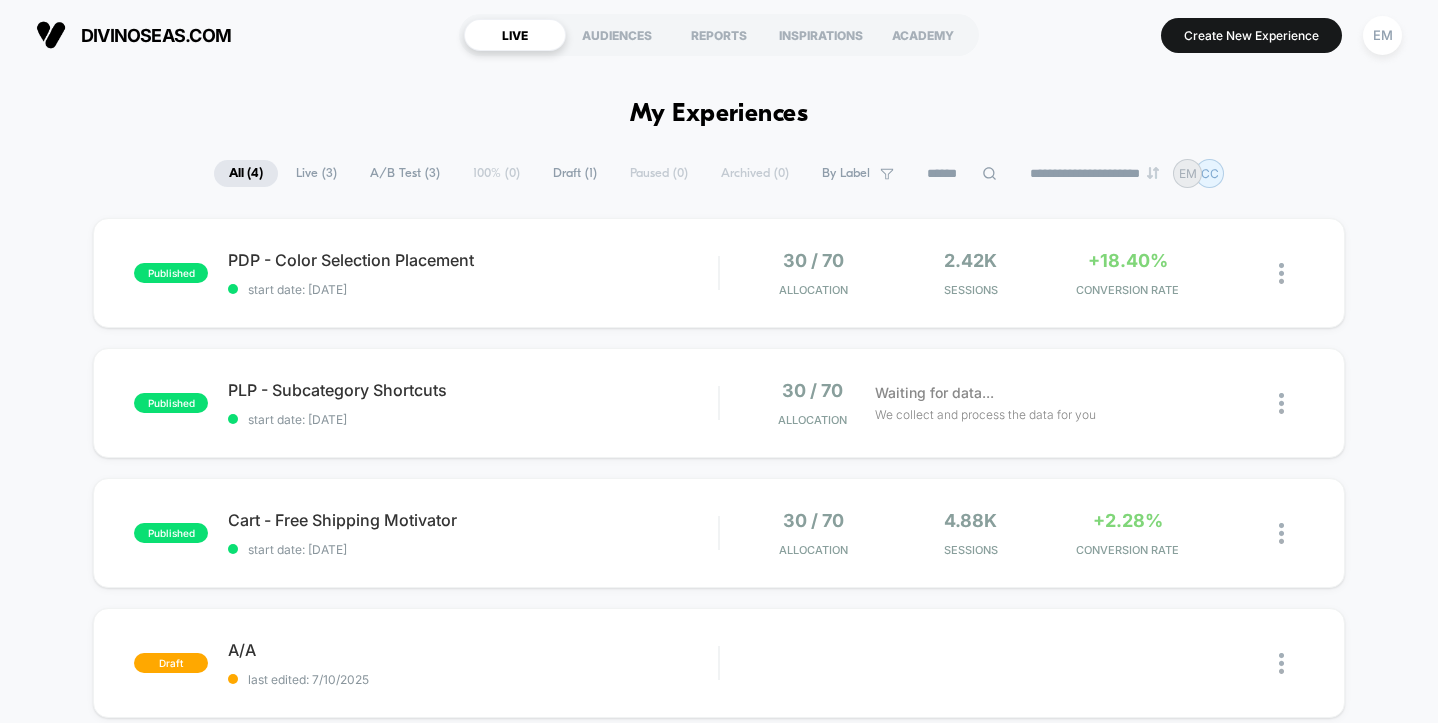 scroll, scrollTop: 0, scrollLeft: 0, axis: both 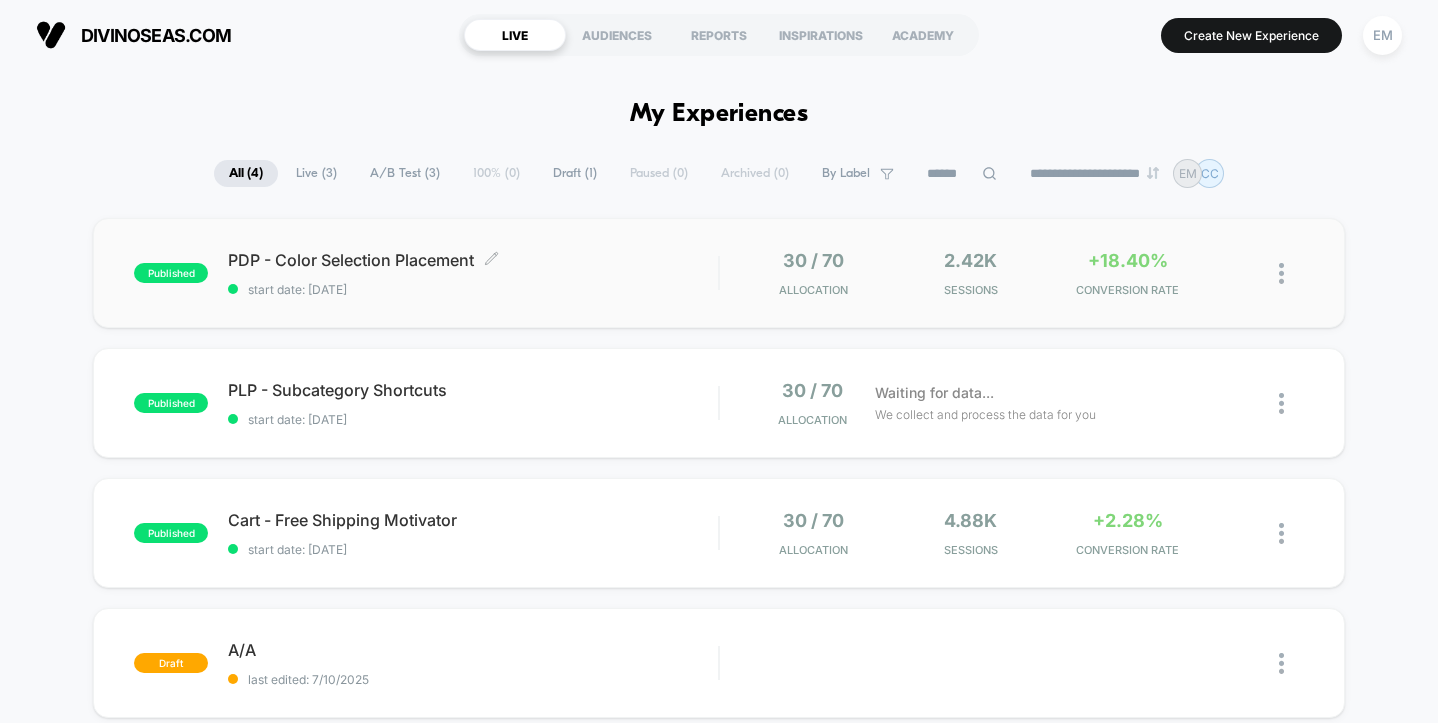 click on "PDP - Color Selection Placement Click to edit experience details Click to edit experience details start date: 7/11/2025" at bounding box center (473, 273) 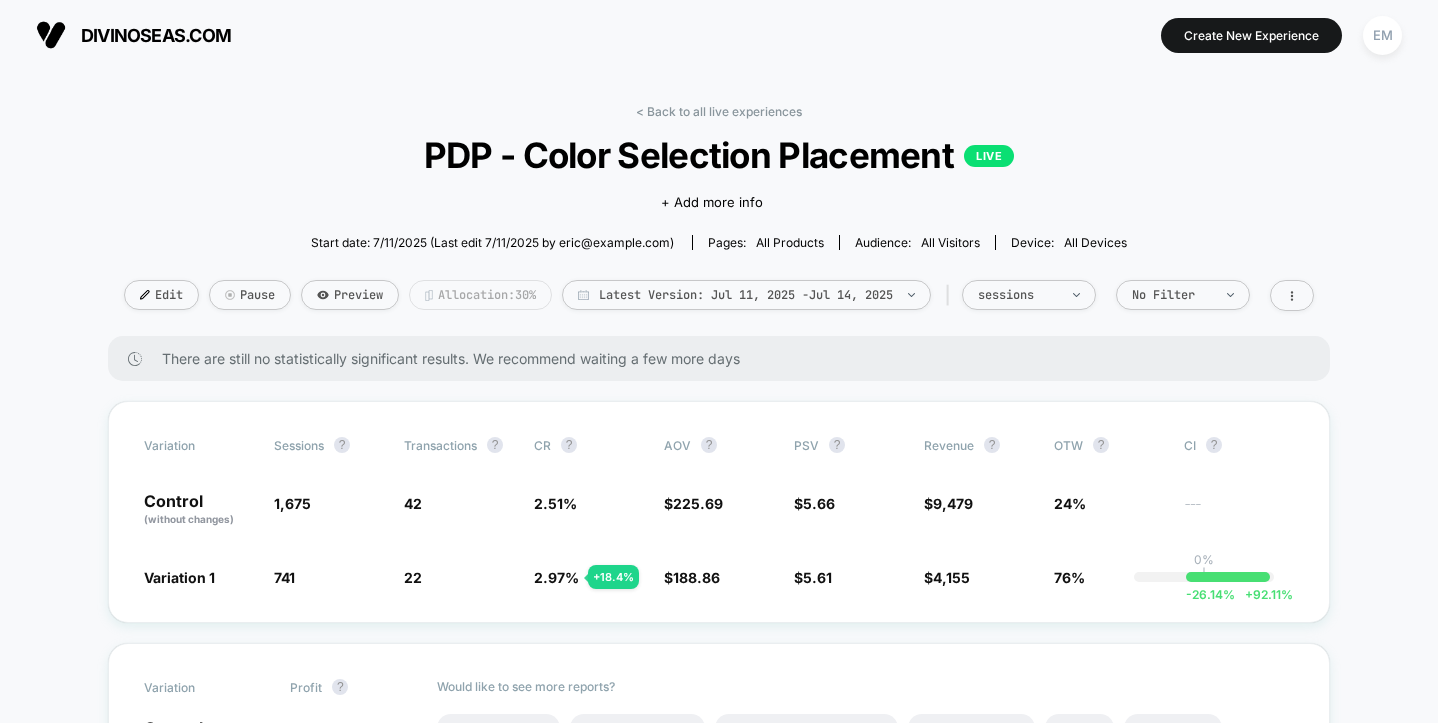 click on "Allocation:  30%" at bounding box center (480, 295) 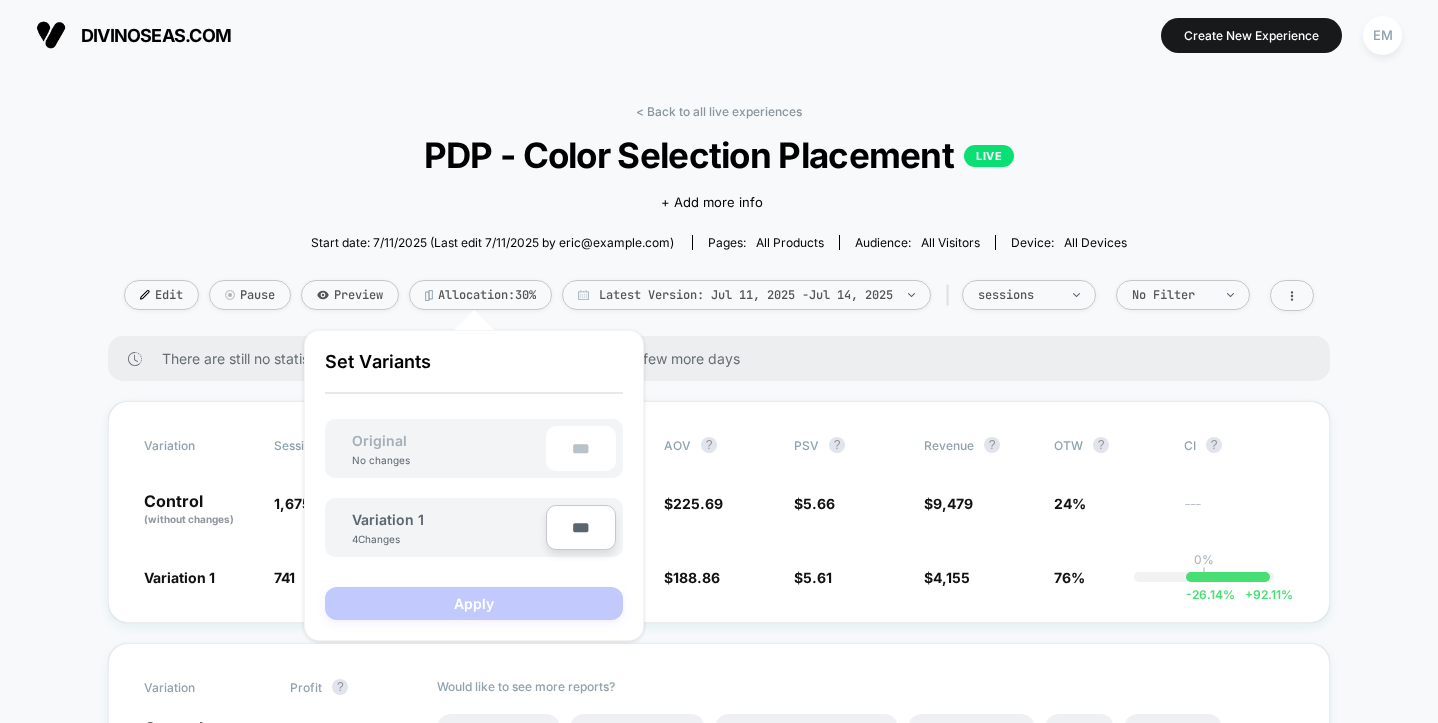 click on "***" at bounding box center (581, 527) 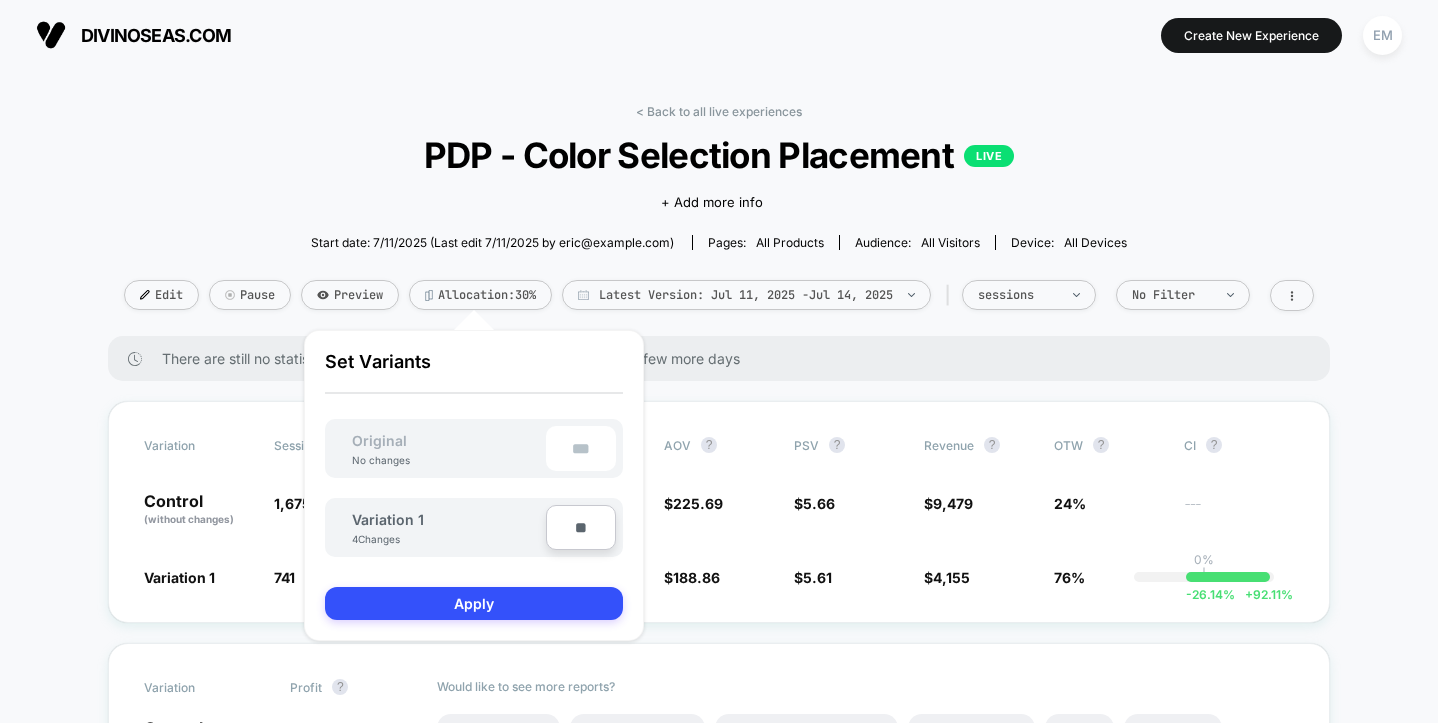 type on "***" 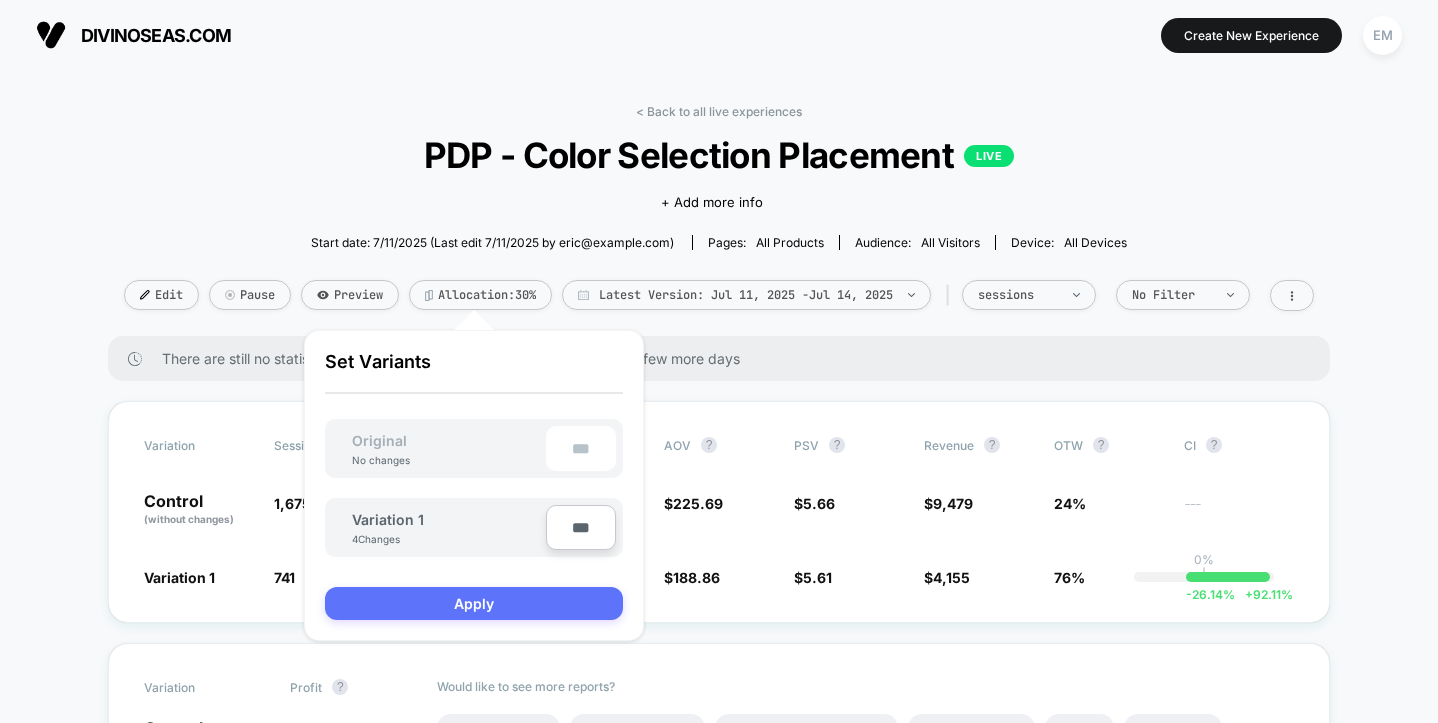 click on "Apply" at bounding box center (474, 603) 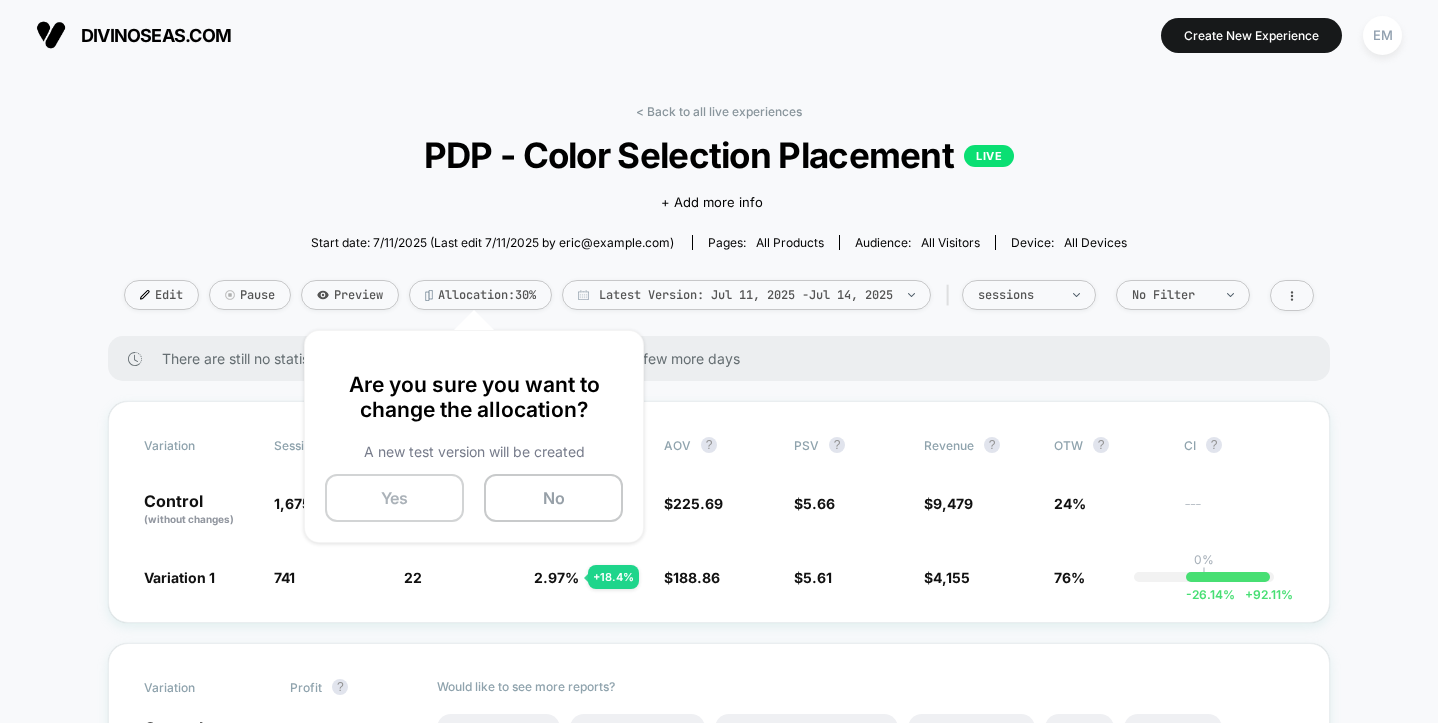 click on "Yes" at bounding box center [394, 498] 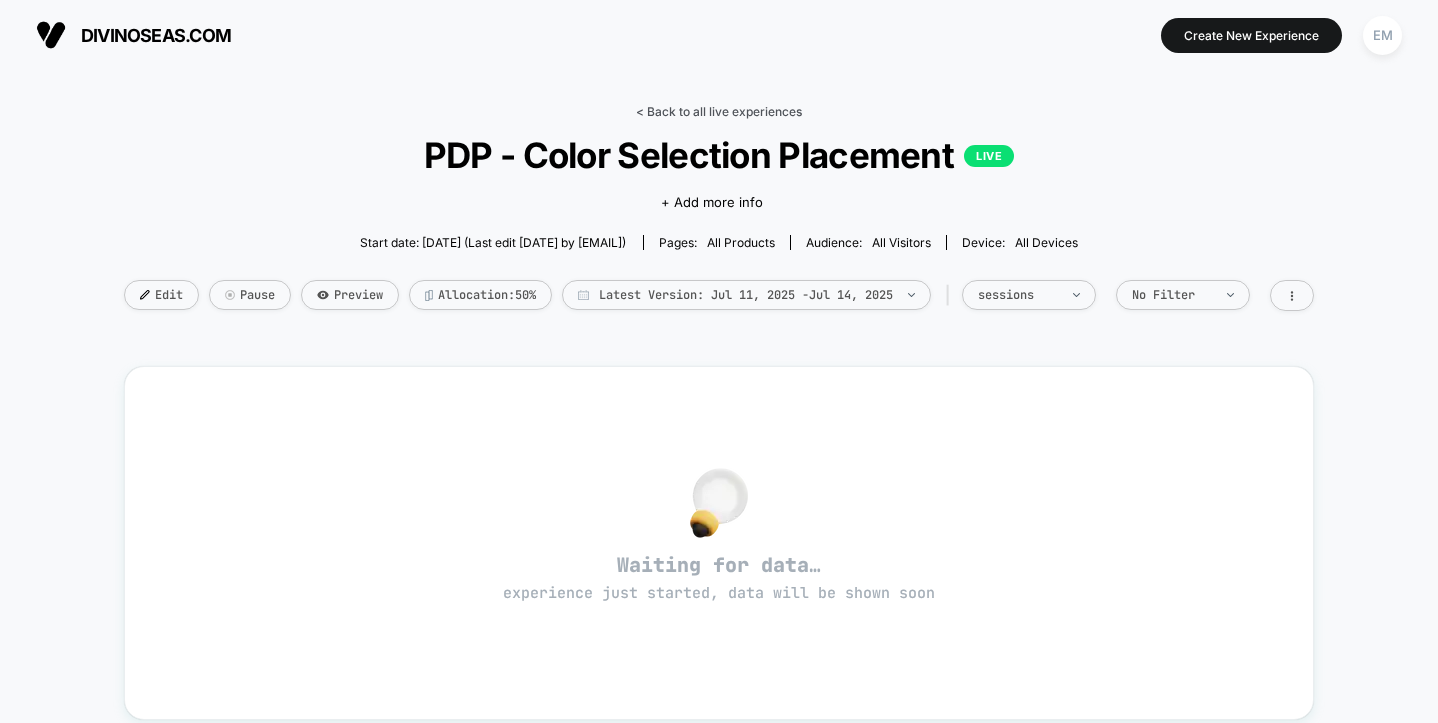 click on "< Back to all live experiences" at bounding box center (719, 111) 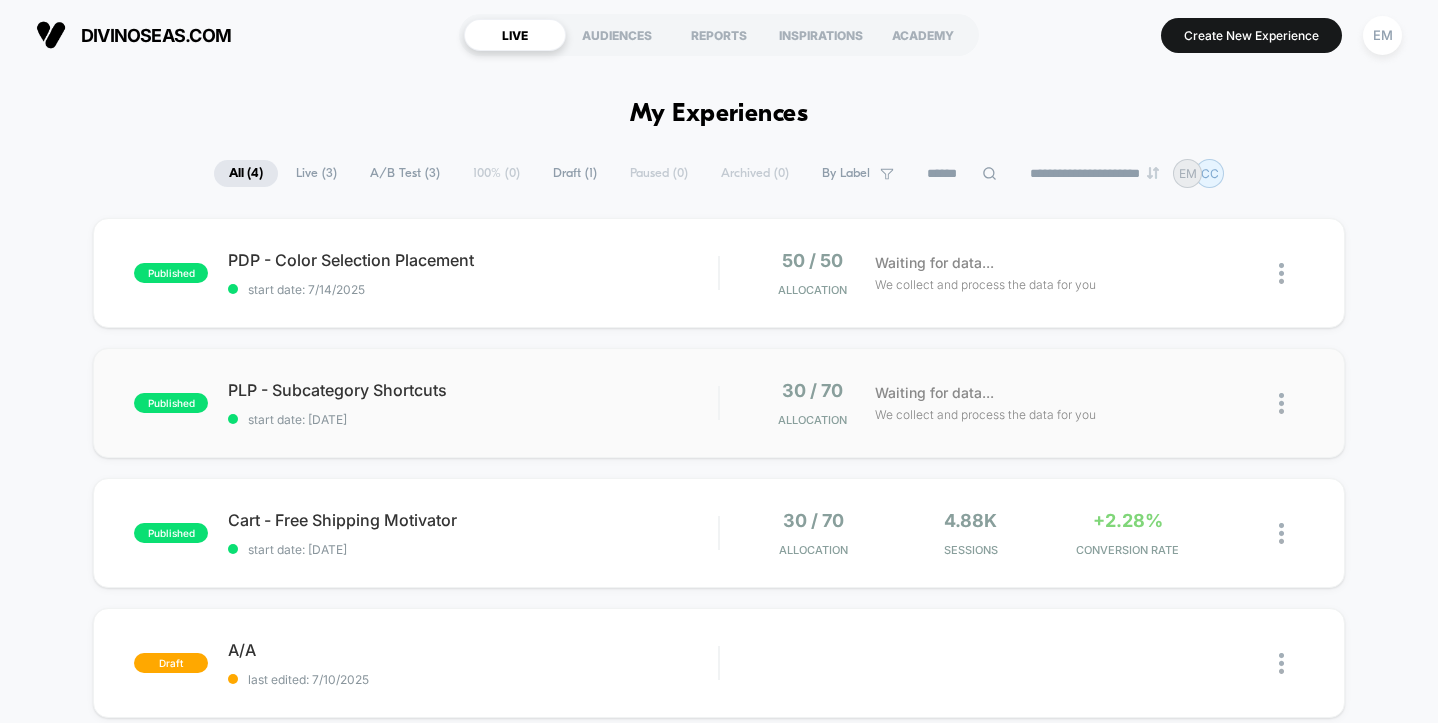 scroll, scrollTop: 0, scrollLeft: 0, axis: both 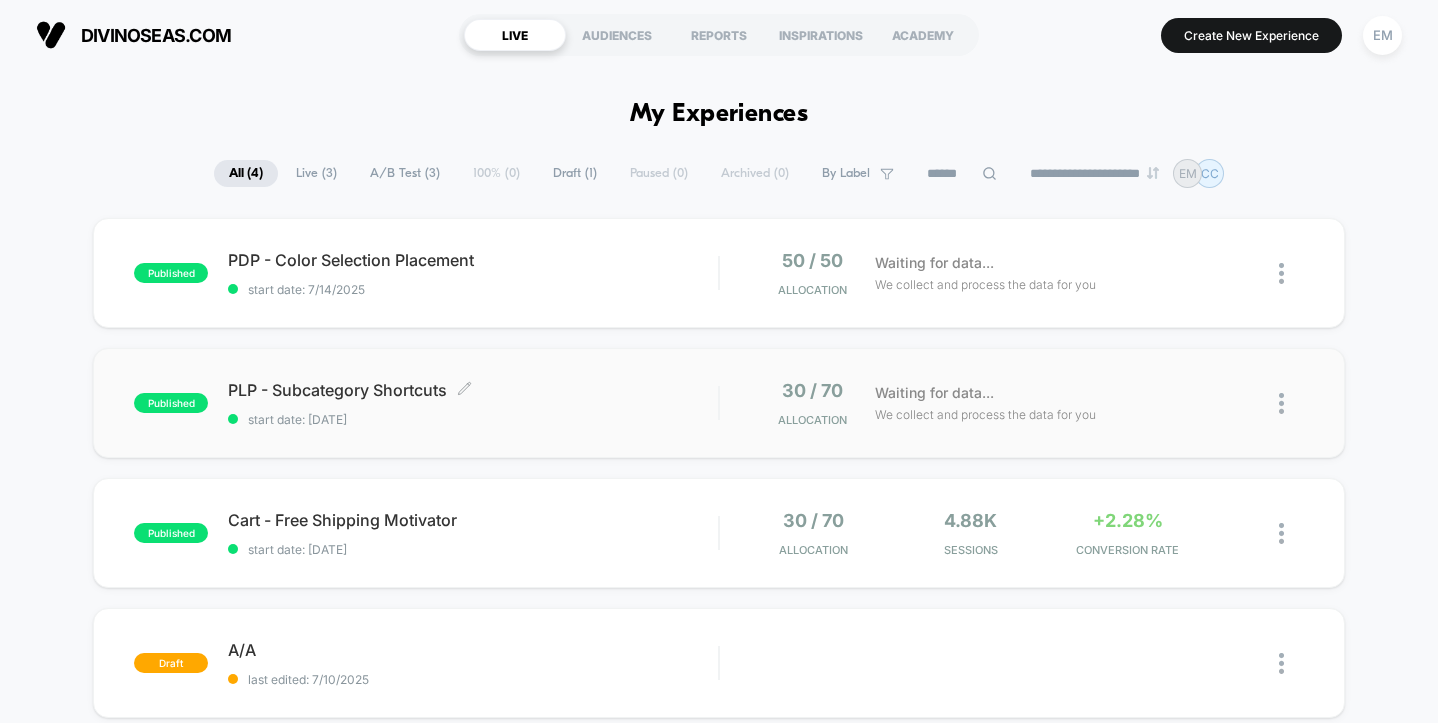click on "start date: [DATE]" at bounding box center [473, 419] 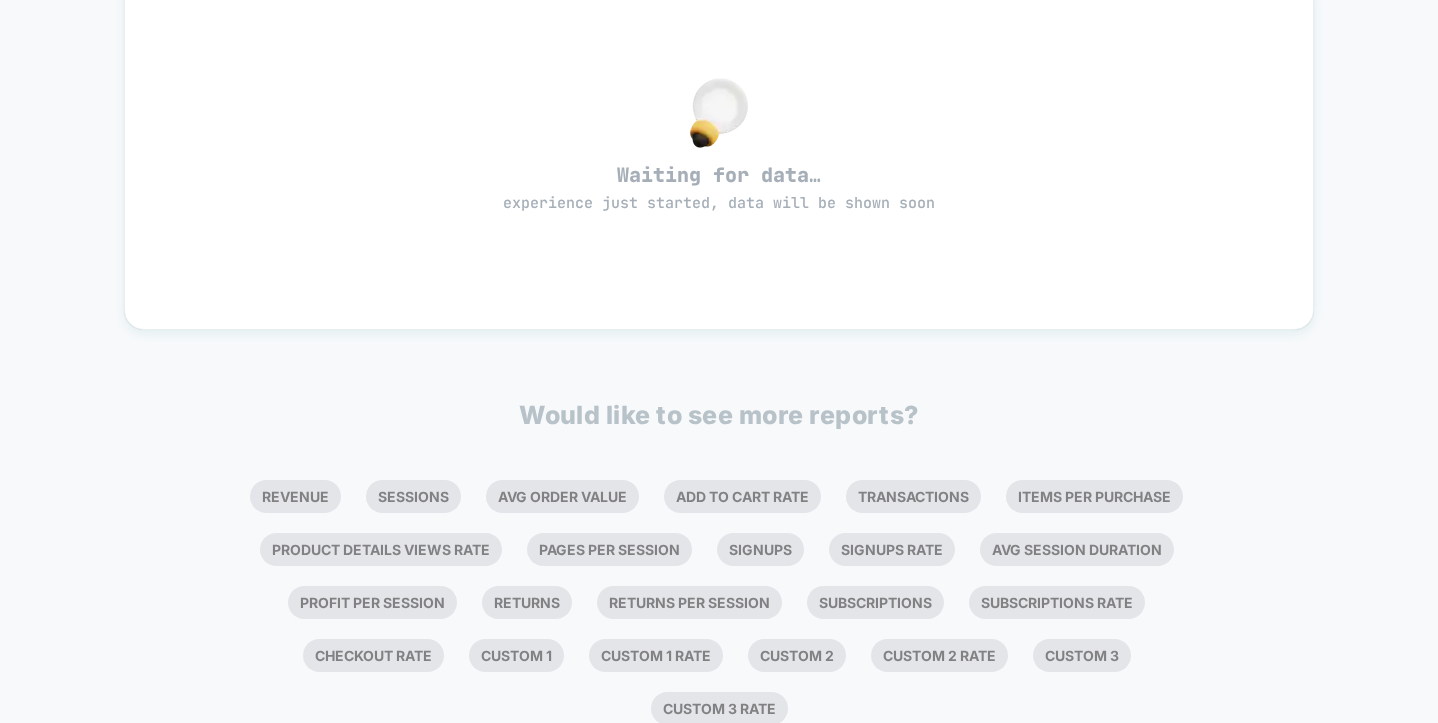scroll, scrollTop: 0, scrollLeft: 0, axis: both 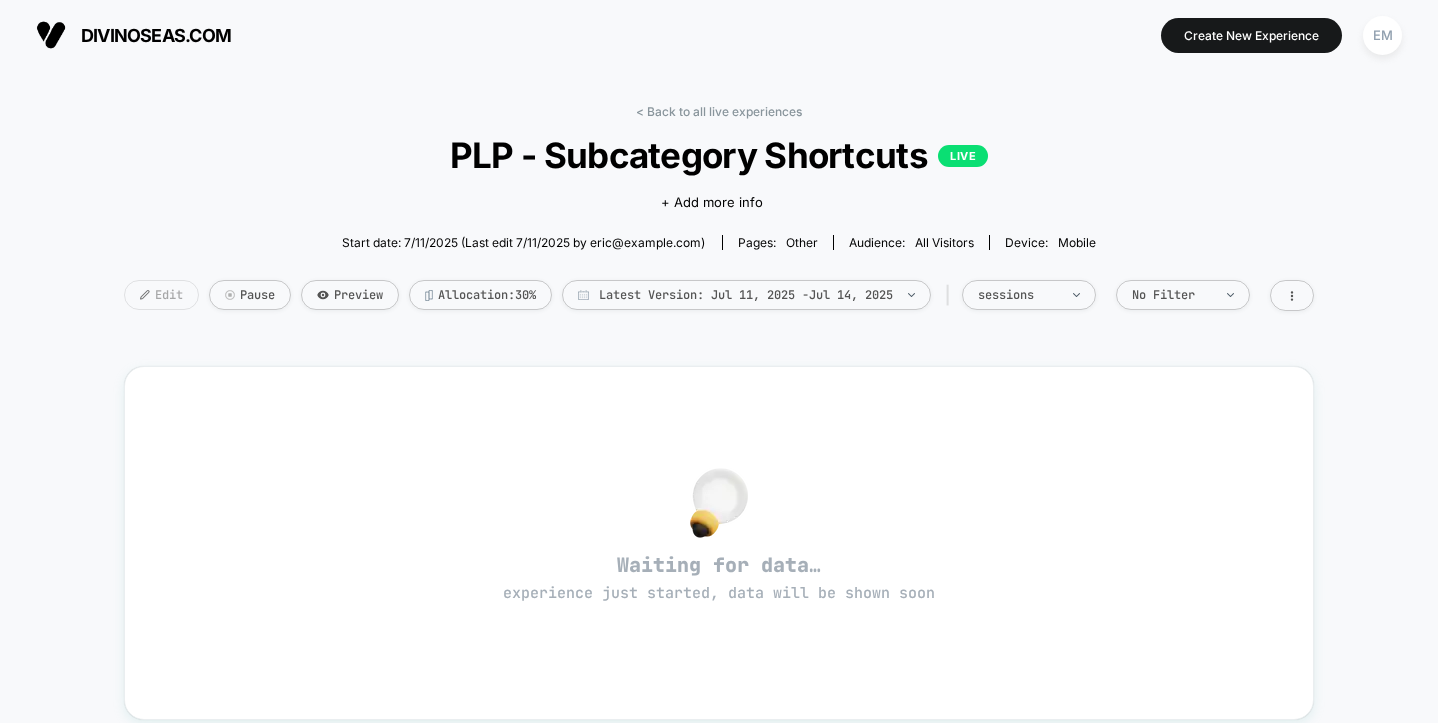 click on "Edit" at bounding box center [161, 295] 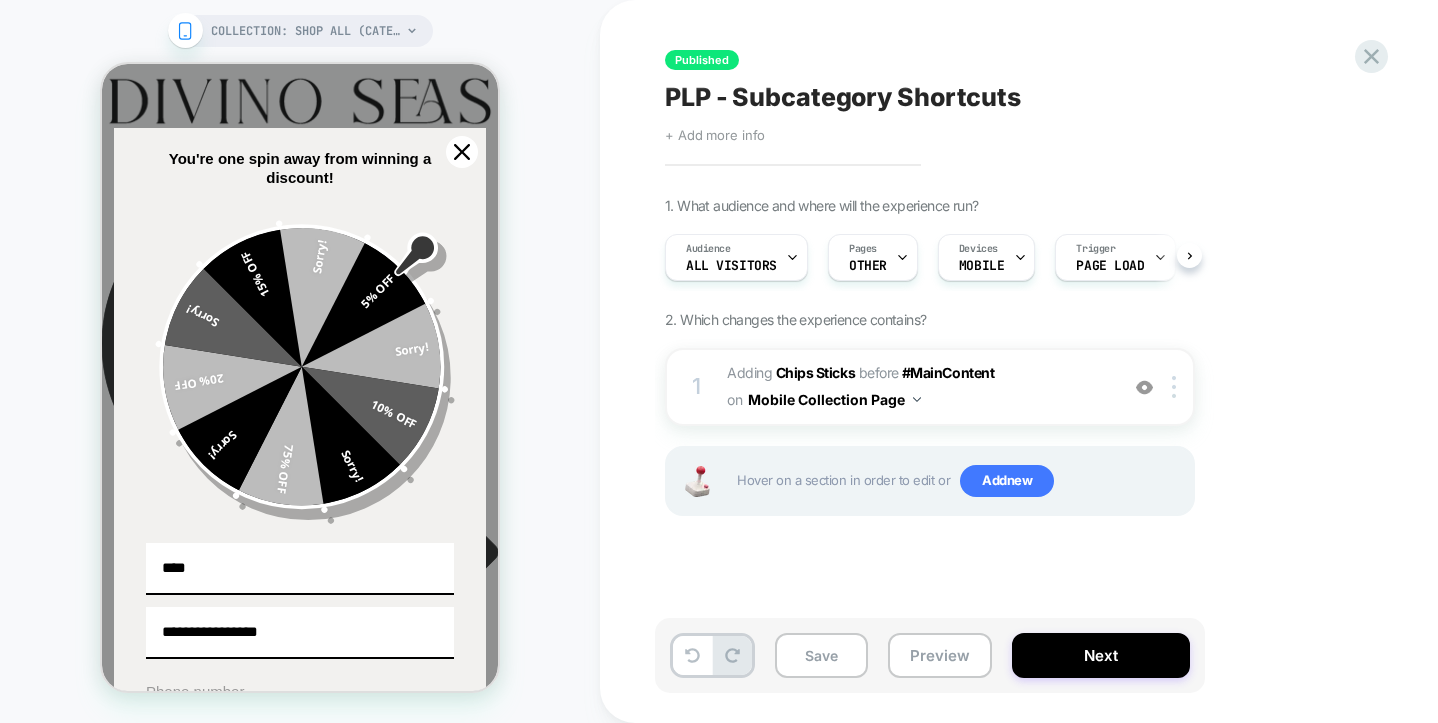 scroll, scrollTop: 0, scrollLeft: 0, axis: both 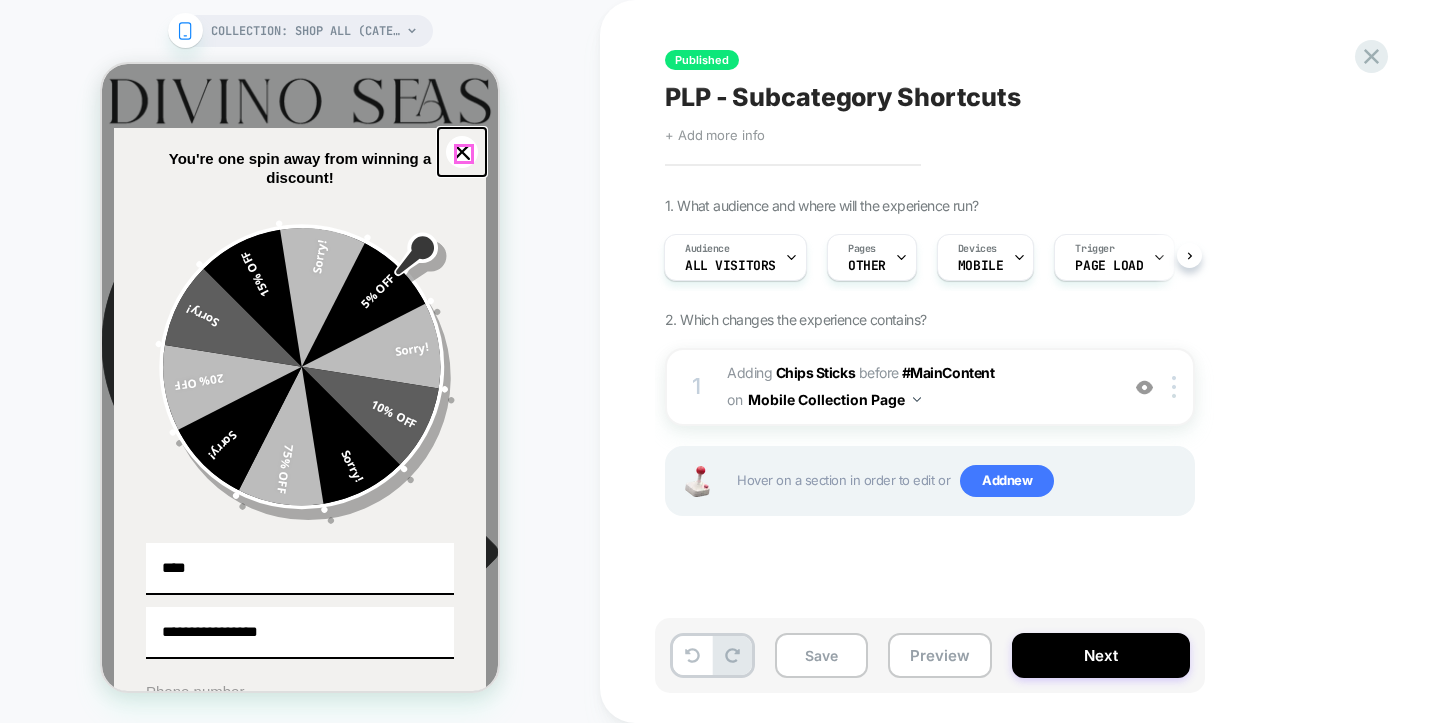 click 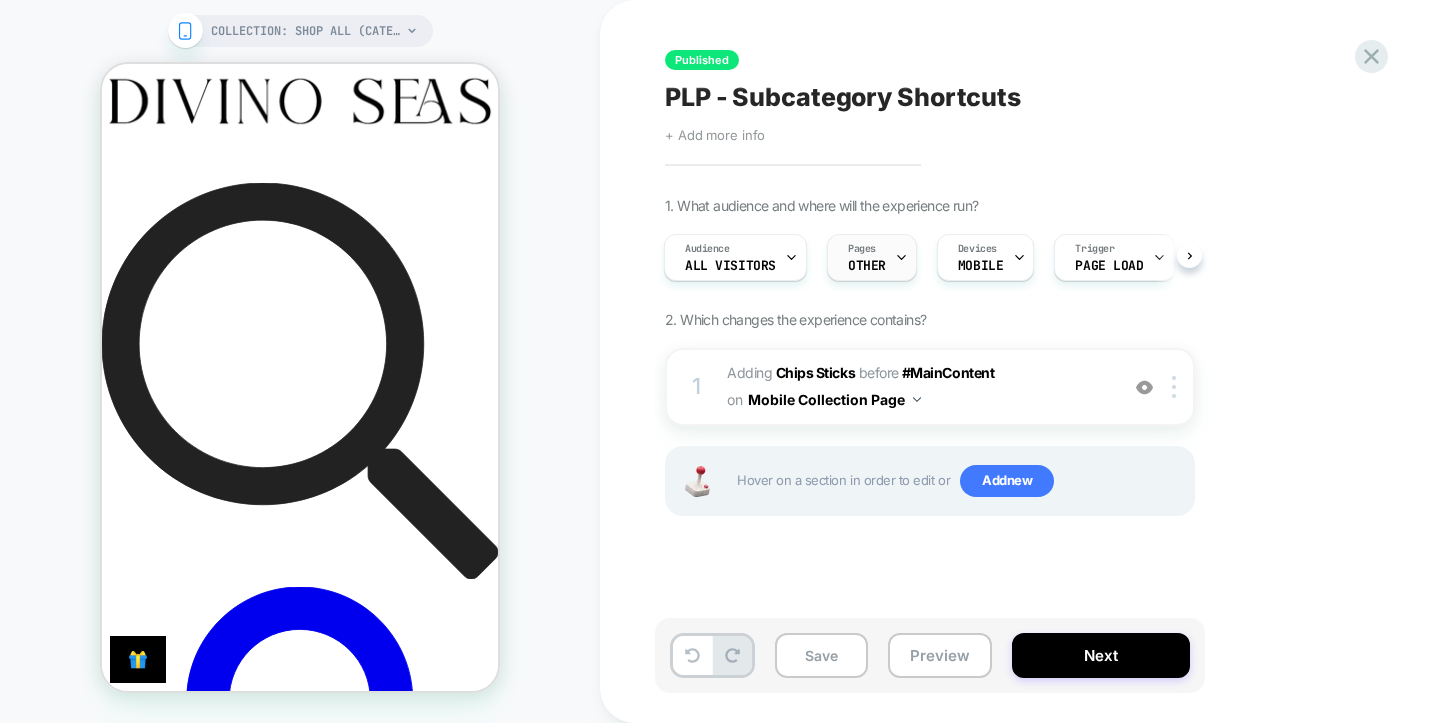 click on "OTHER" at bounding box center (867, 266) 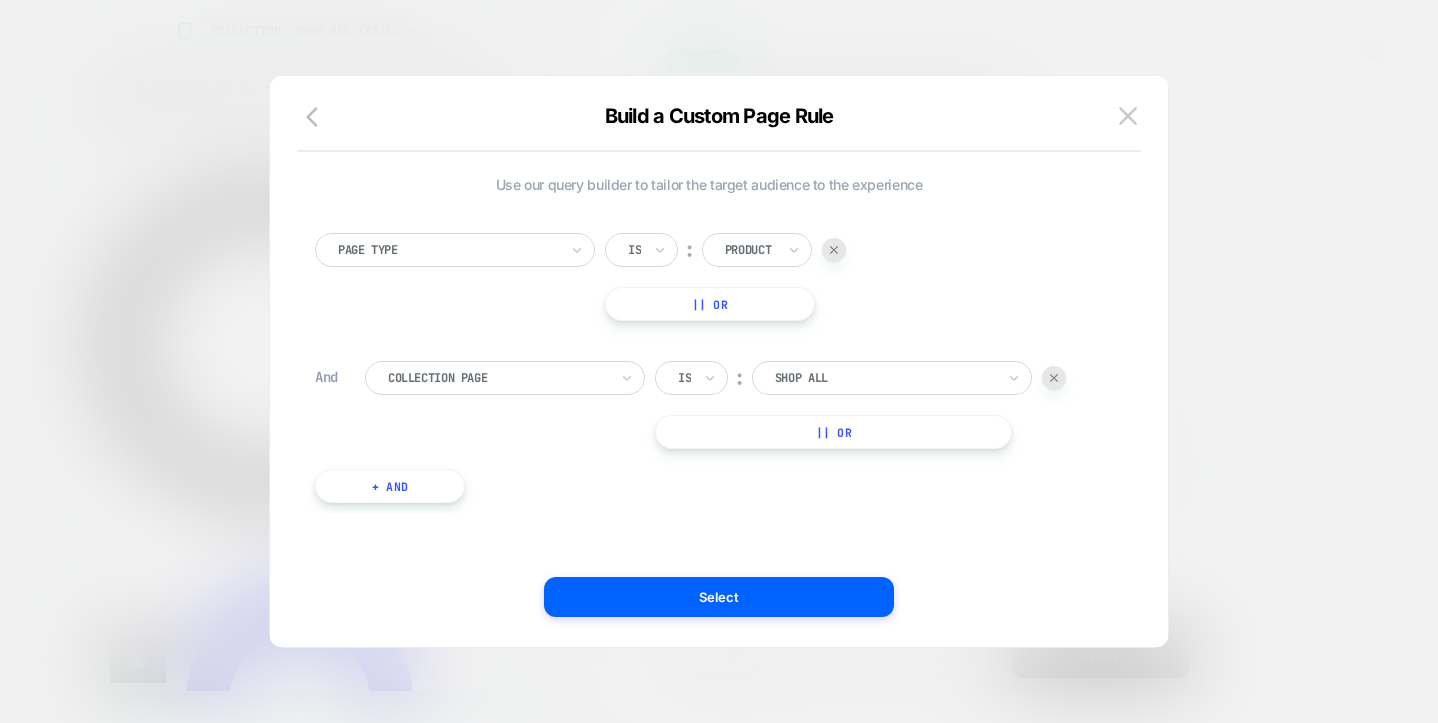 click at bounding box center [834, 250] 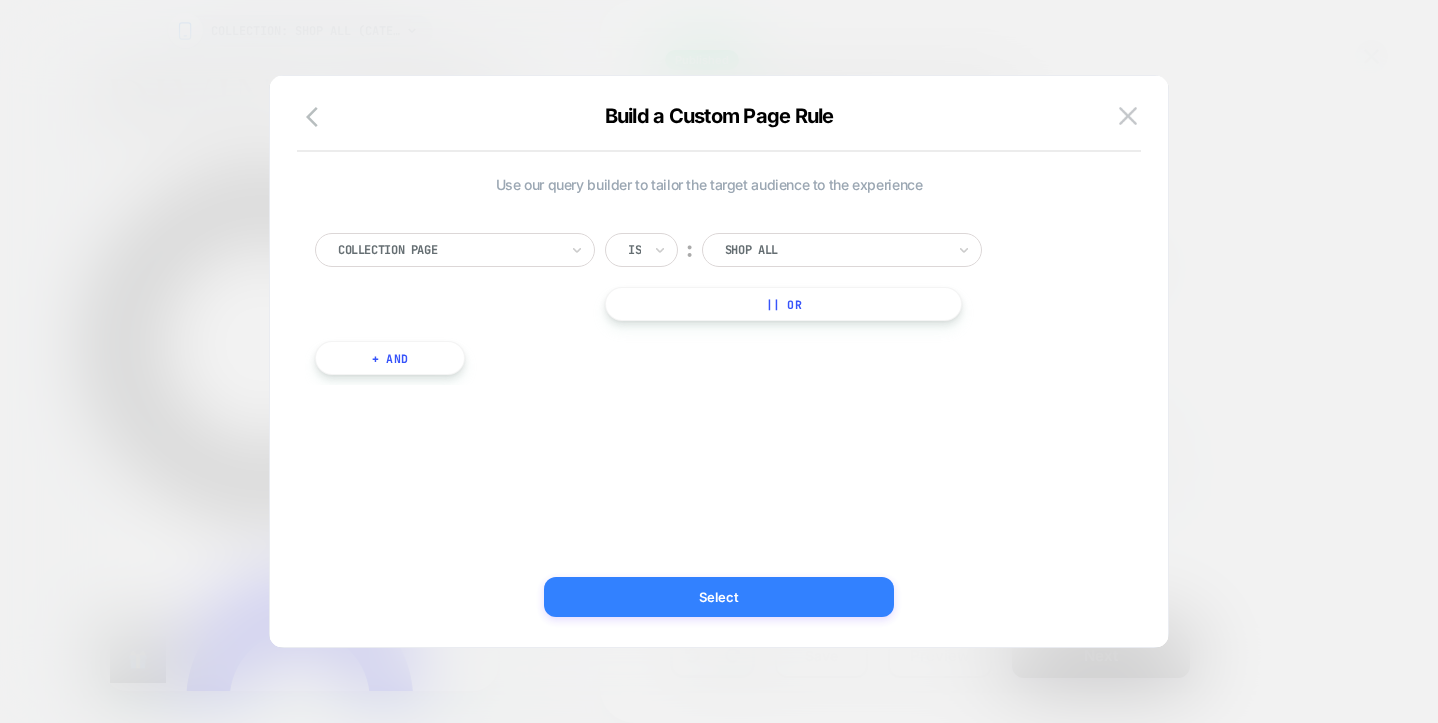 click on "Select" at bounding box center (719, 597) 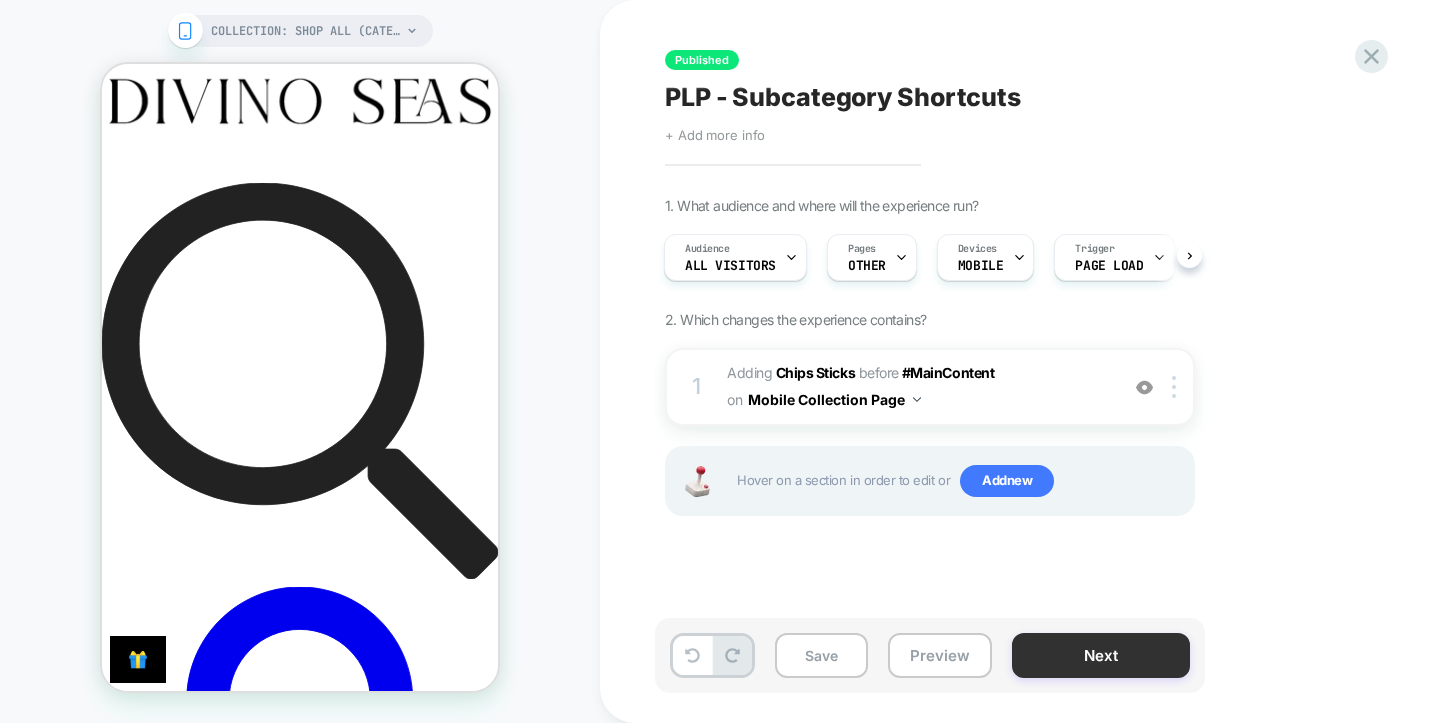 click on "Next" at bounding box center (1101, 655) 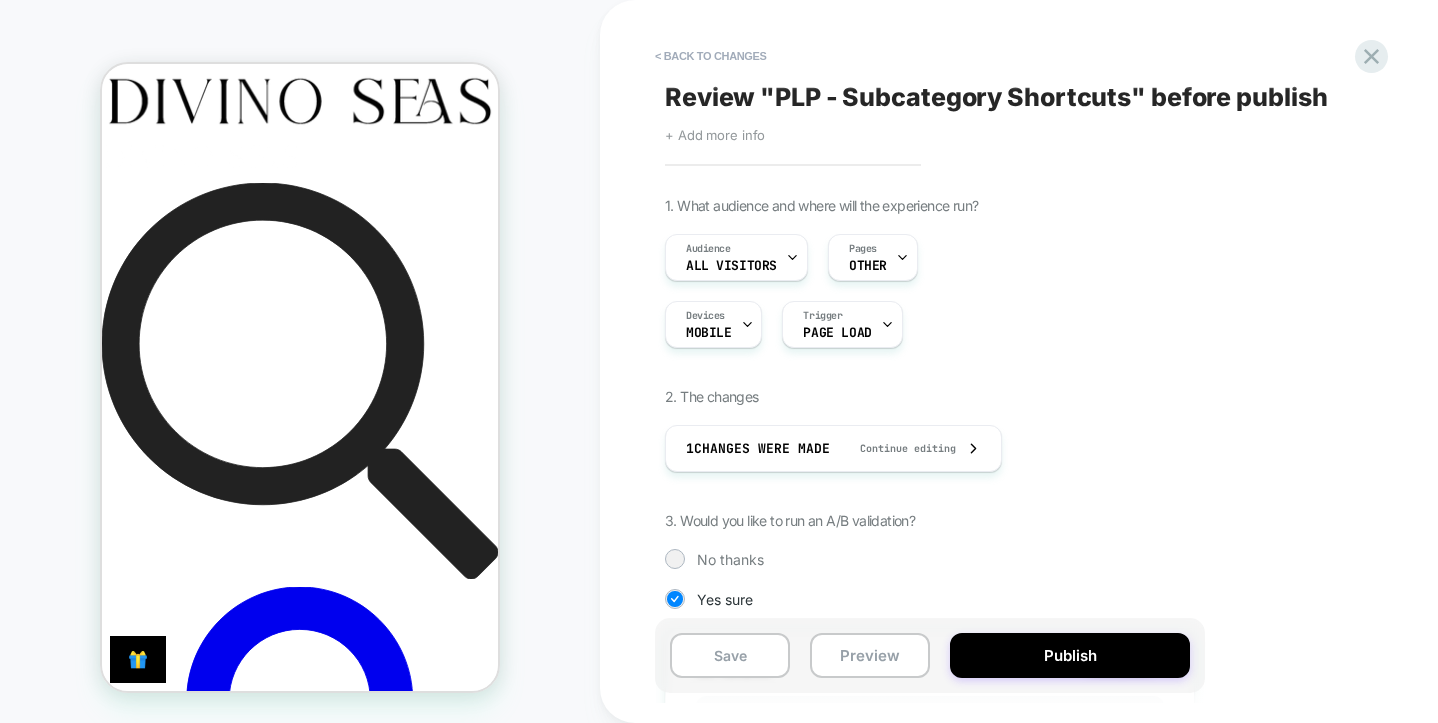 click on "Publish" at bounding box center [1070, 655] 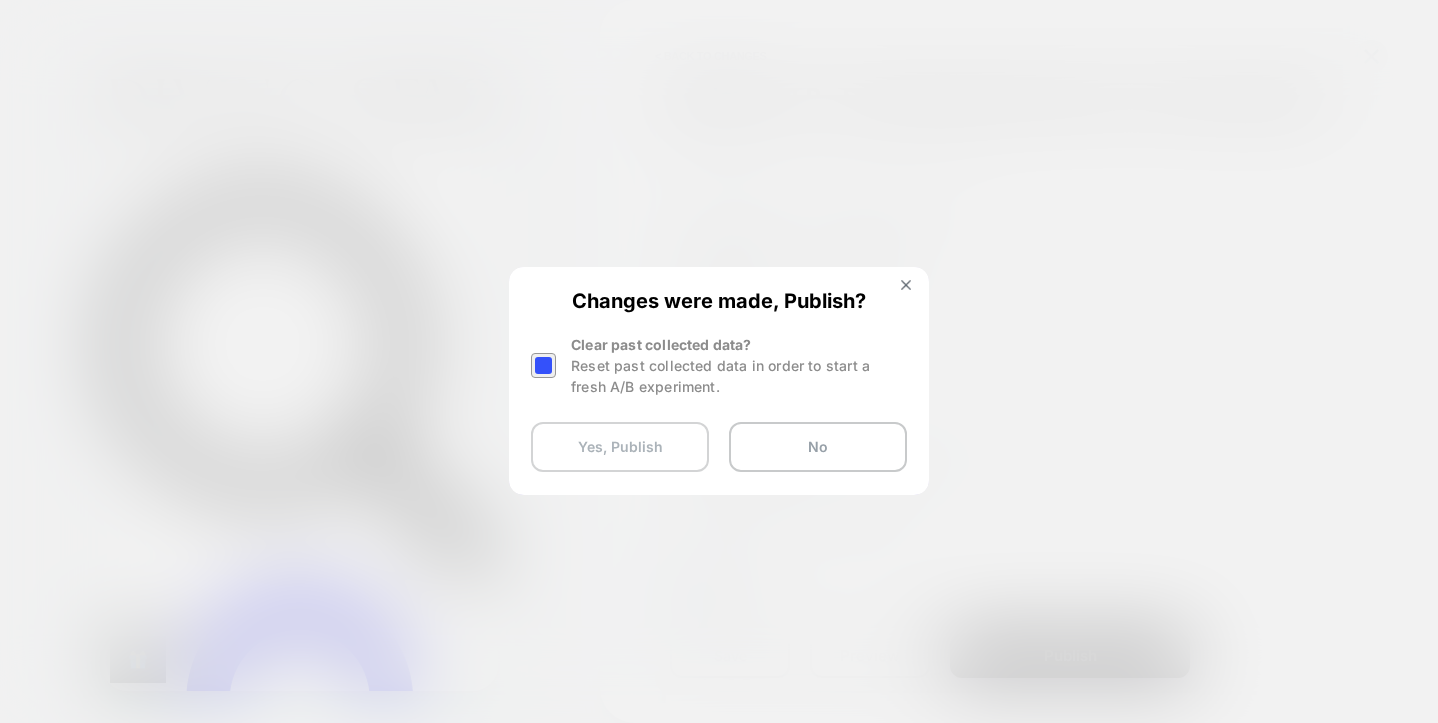 click on "Yes, Publish" at bounding box center (620, 447) 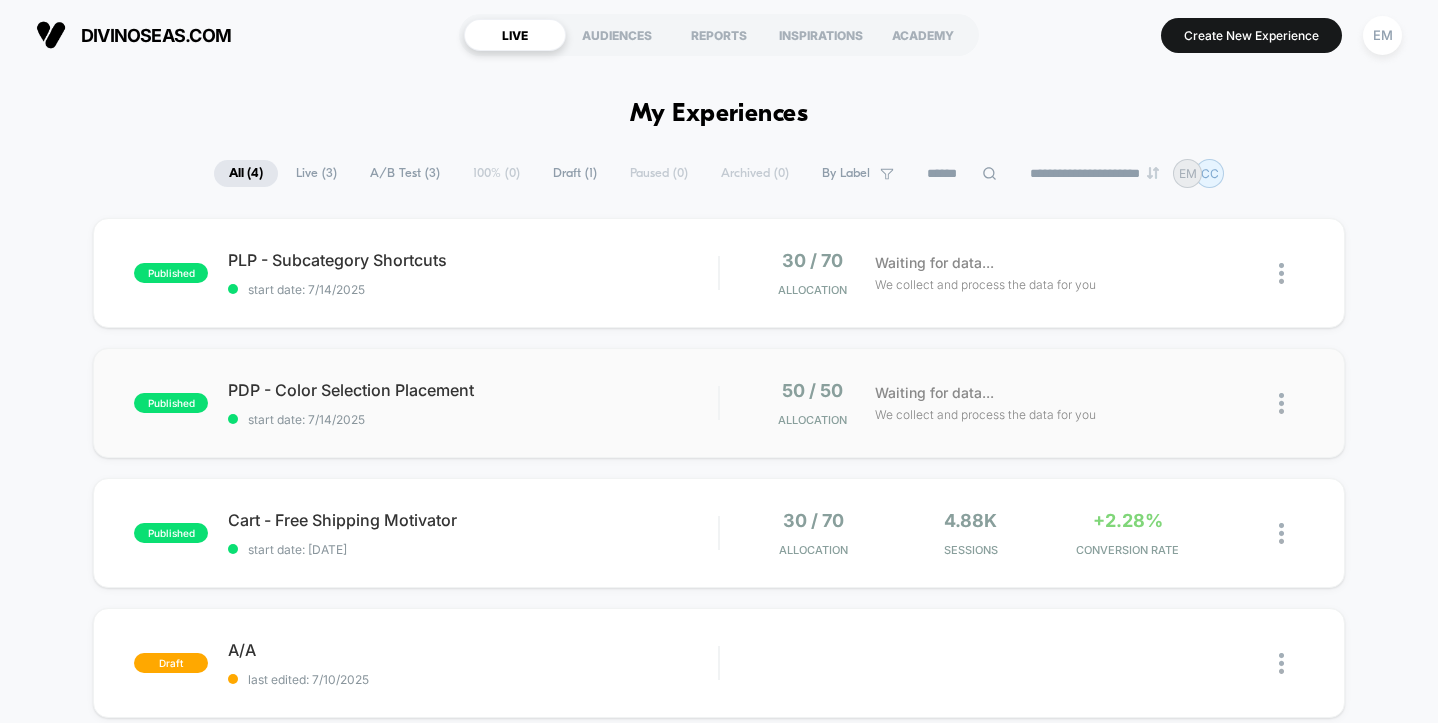 scroll, scrollTop: 0, scrollLeft: 0, axis: both 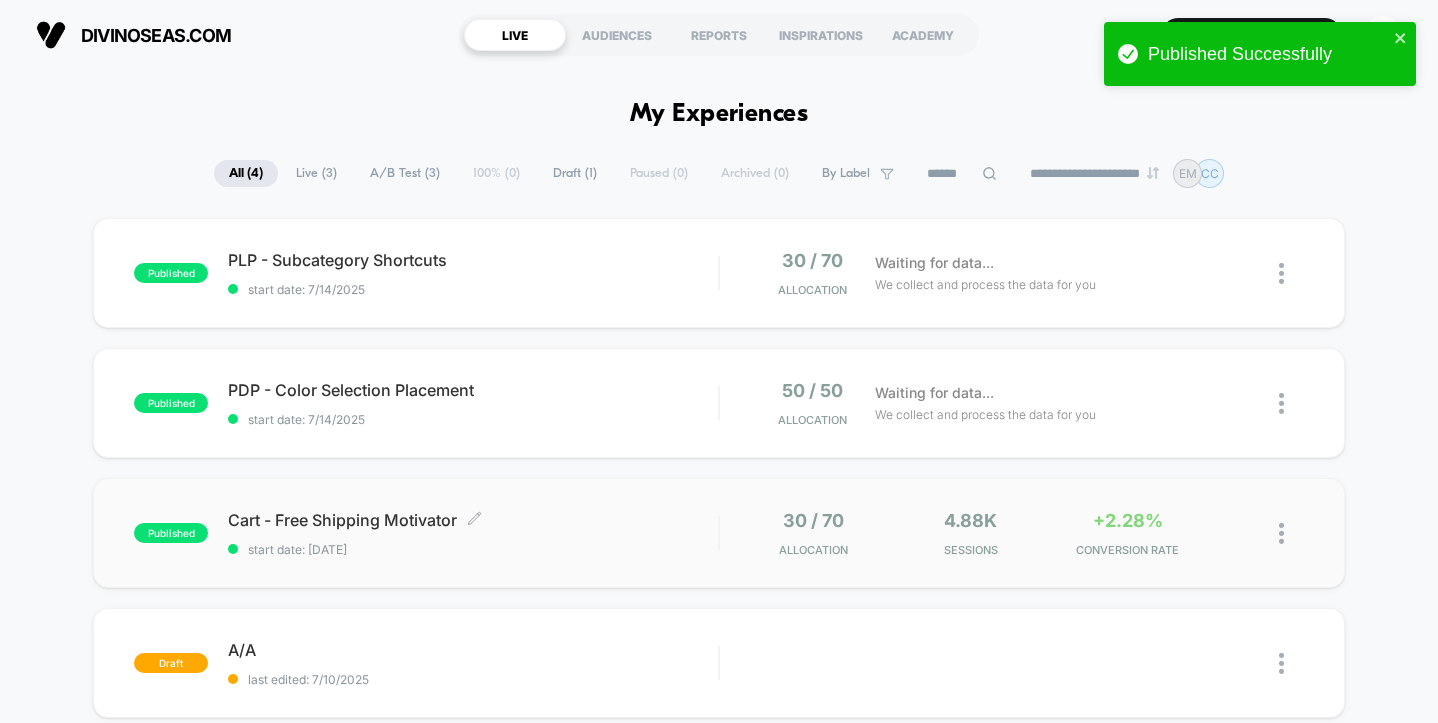 click on "Cart - Free Shipping Motivator Click to edit experience details" at bounding box center (473, 520) 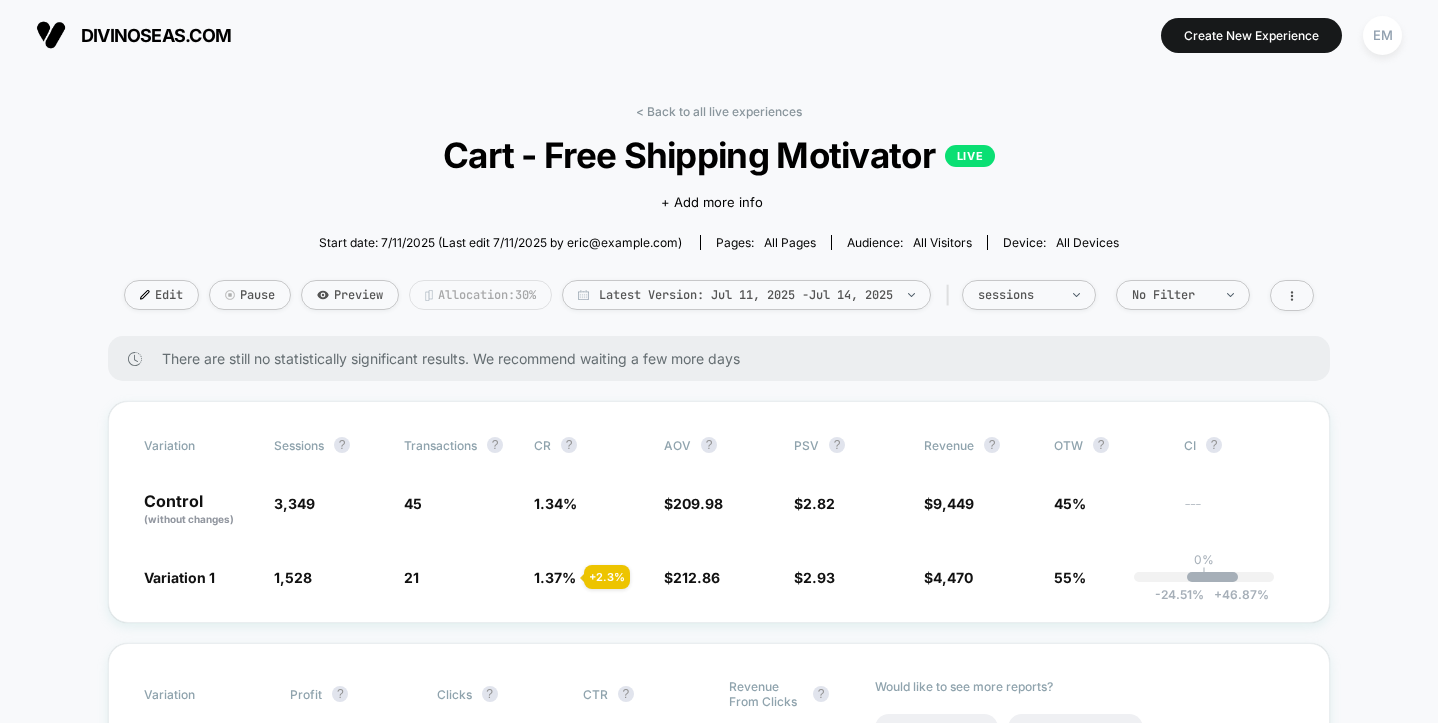 click on "Allocation:  30%" at bounding box center [480, 295] 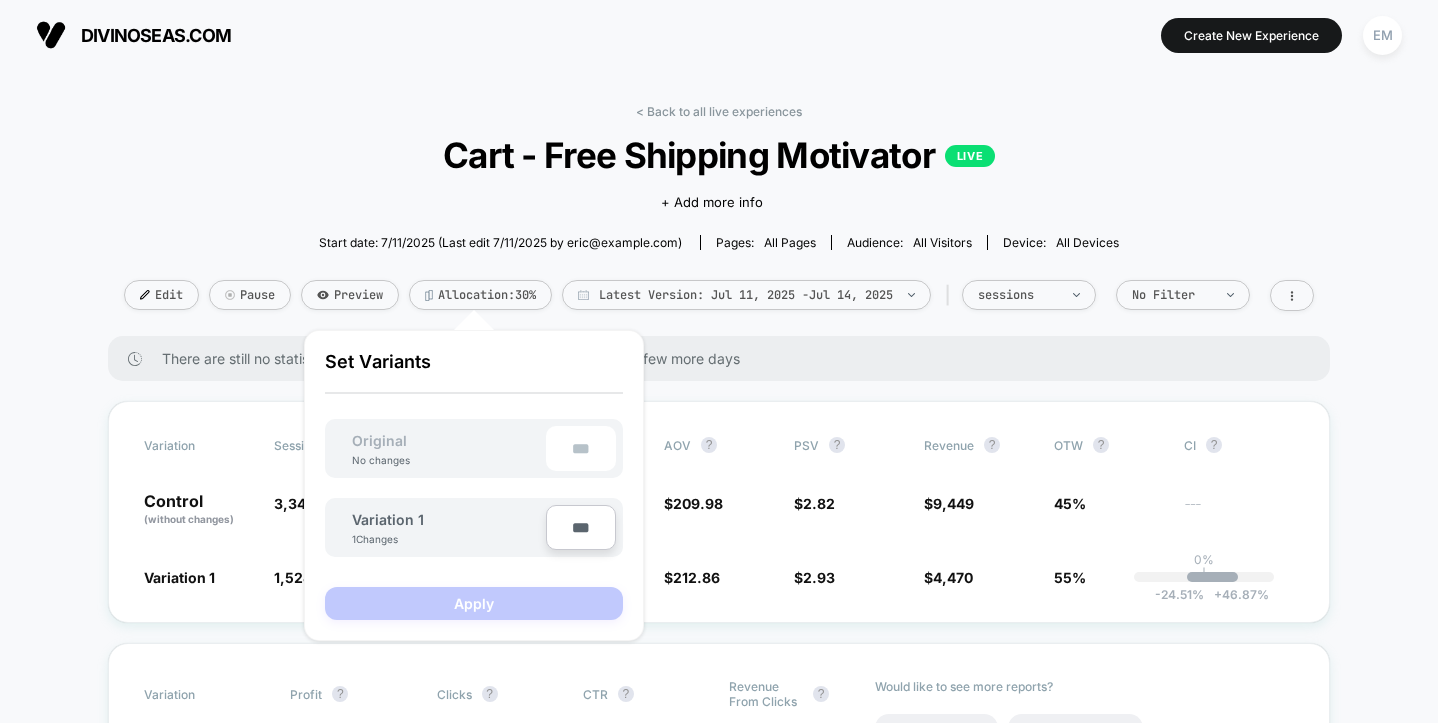 click on "***" at bounding box center [581, 527] 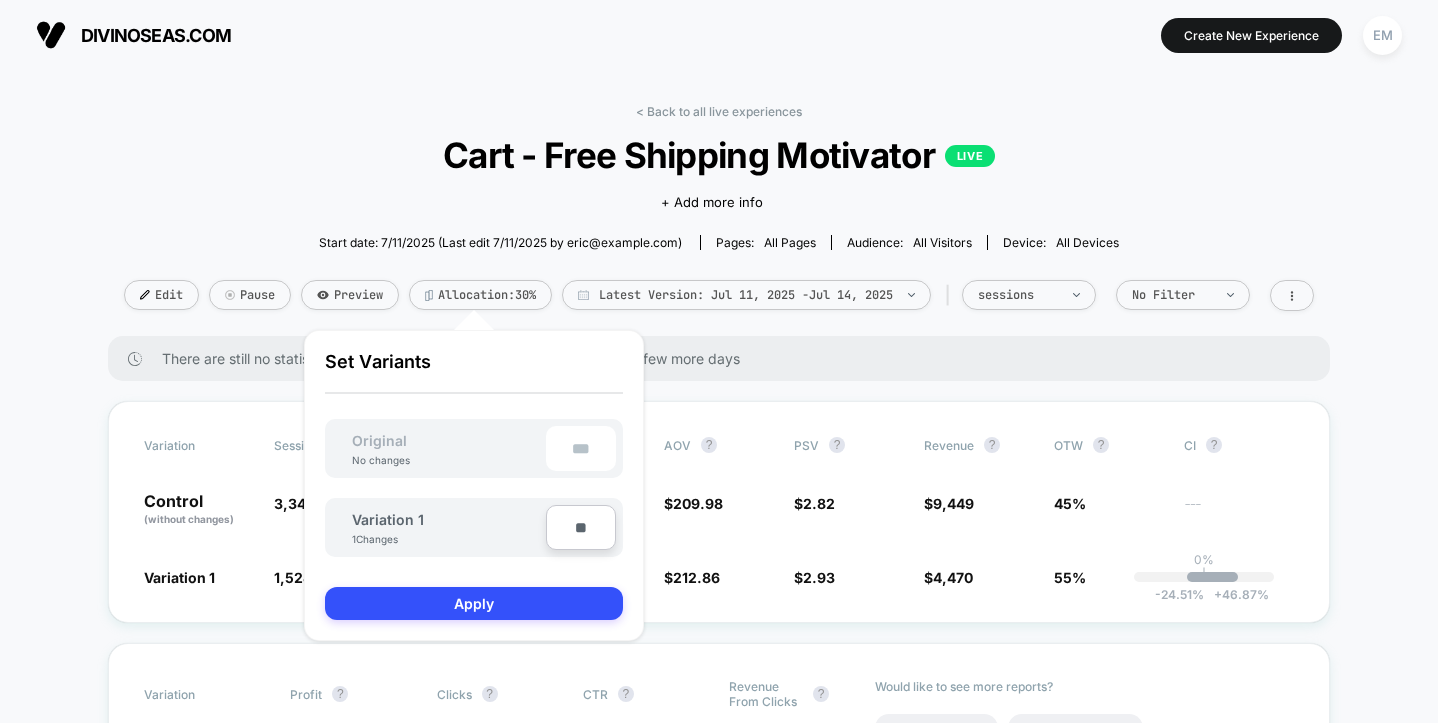 type on "***" 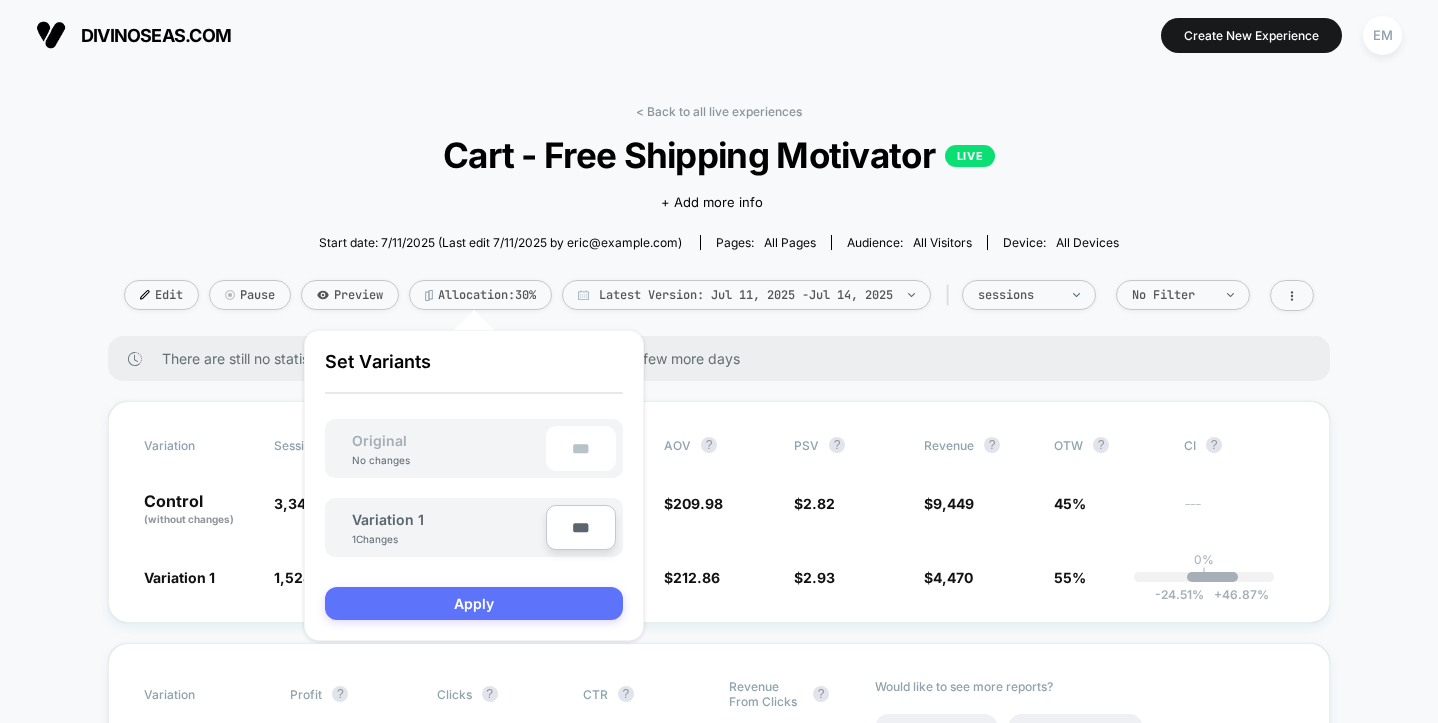 click on "Apply" at bounding box center (474, 603) 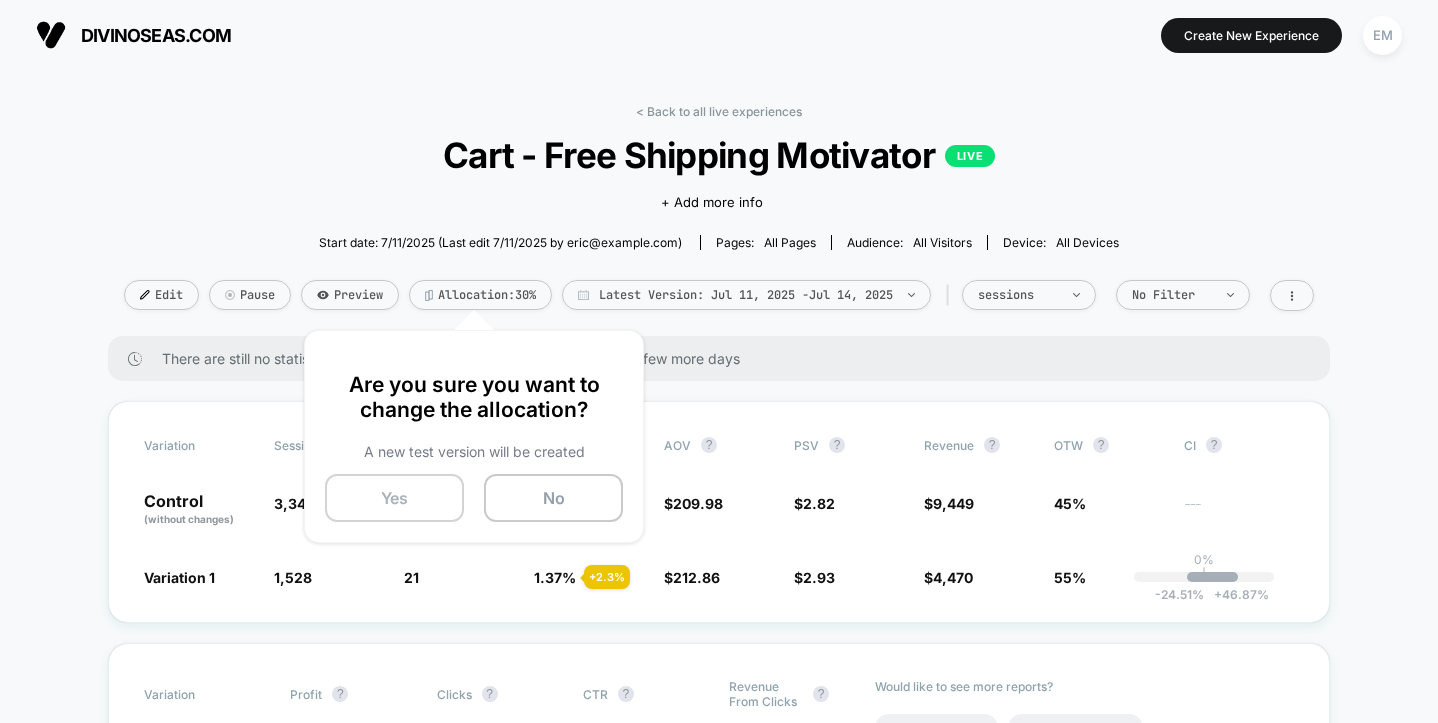 click on "Yes" at bounding box center (394, 498) 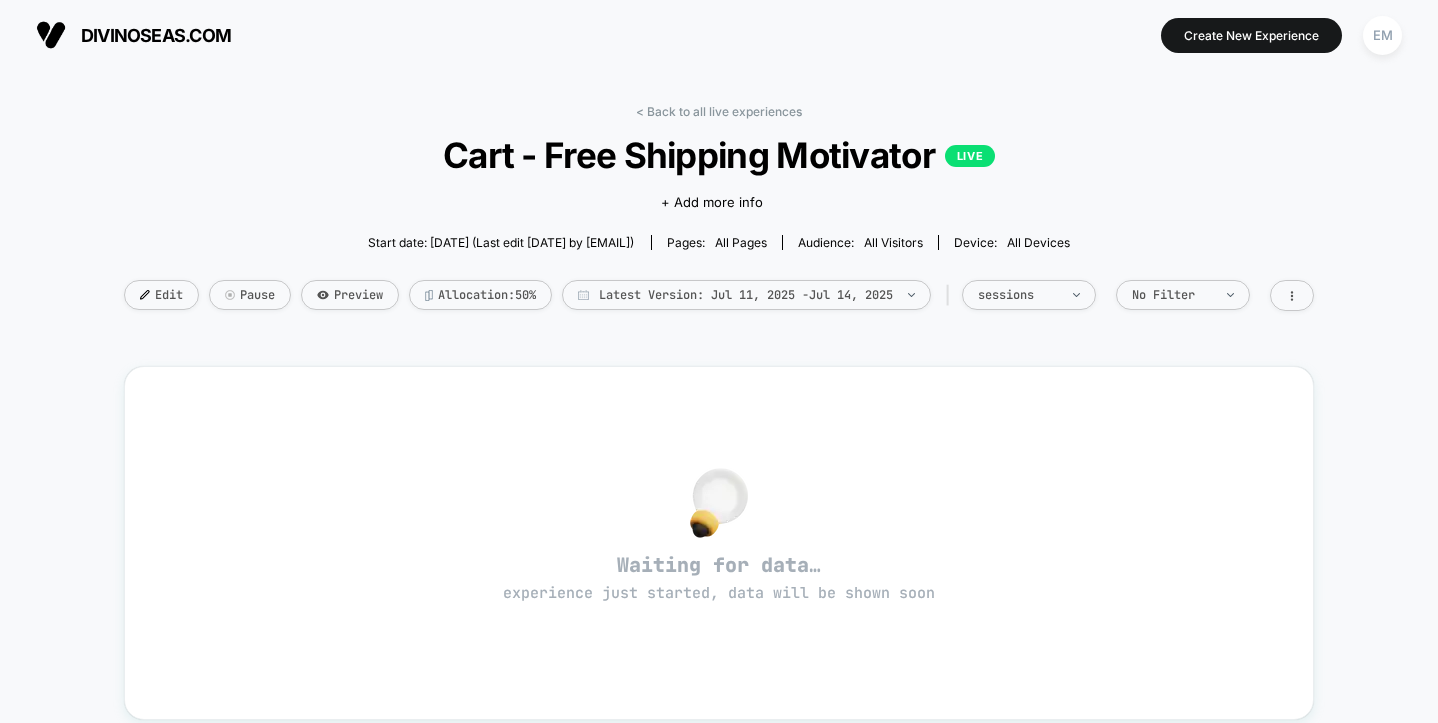 click on "Cart - Free Shipping Motivator LIVE" at bounding box center (719, 155) 